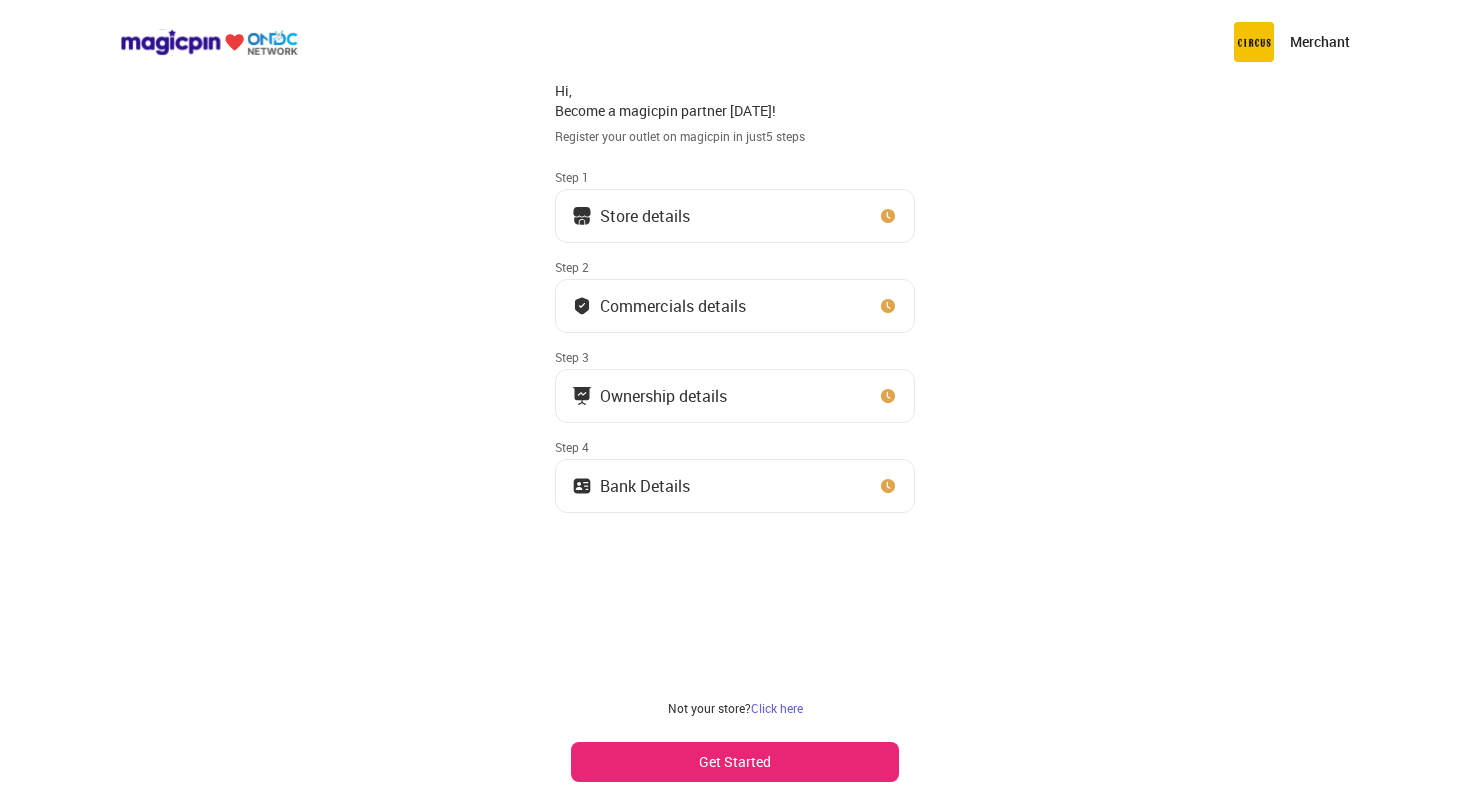 scroll, scrollTop: 0, scrollLeft: 0, axis: both 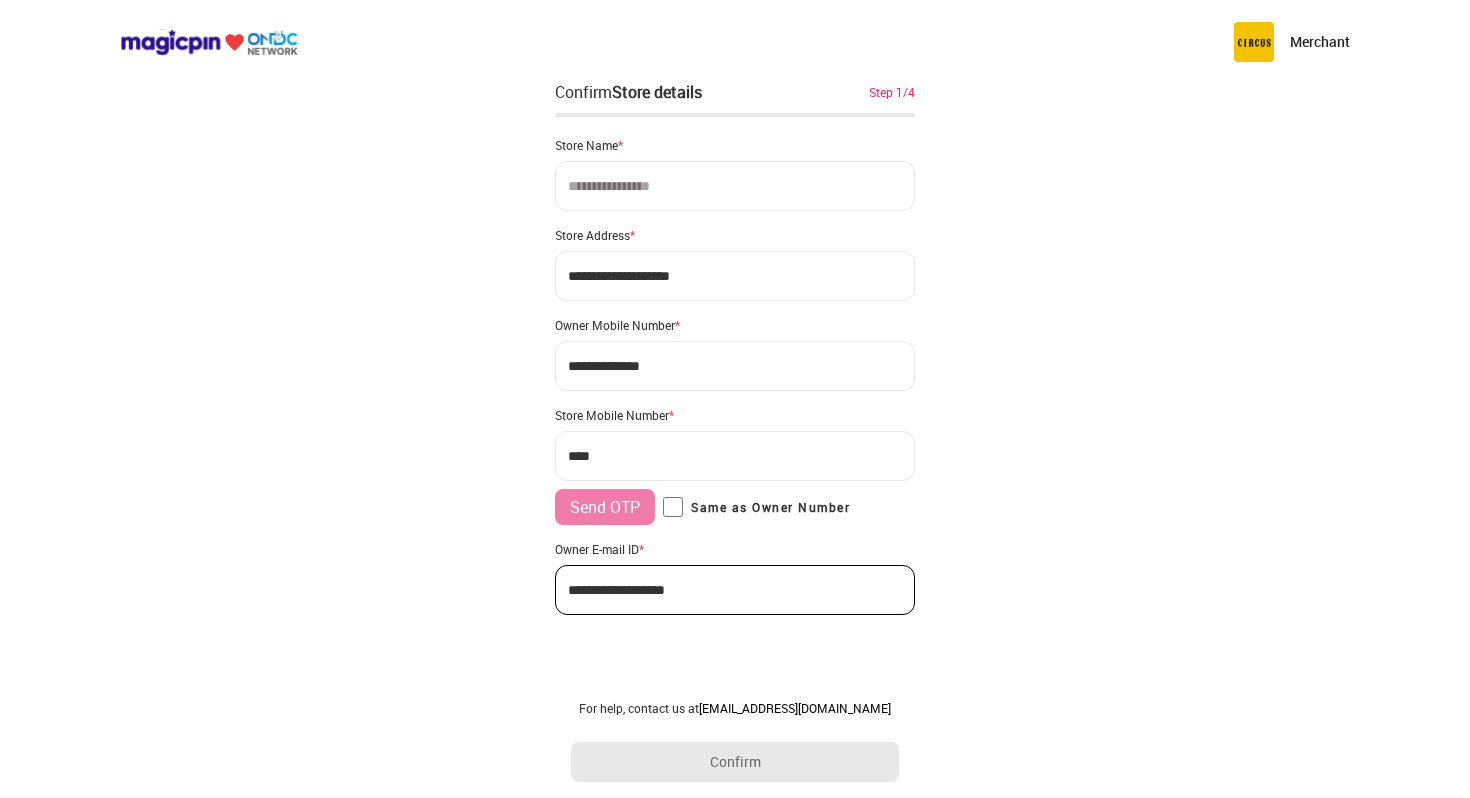 click at bounding box center (735, 186) 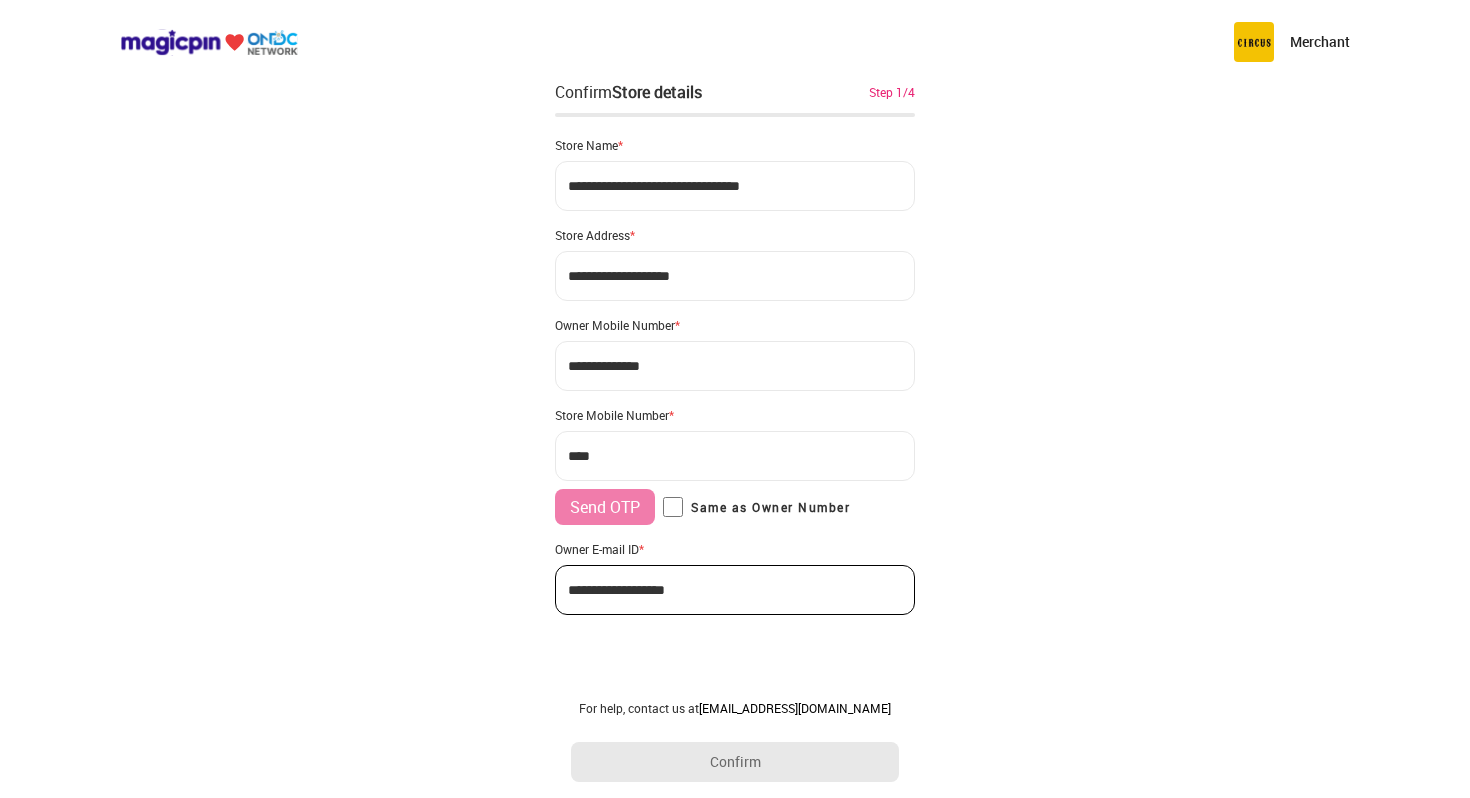 type on "**********" 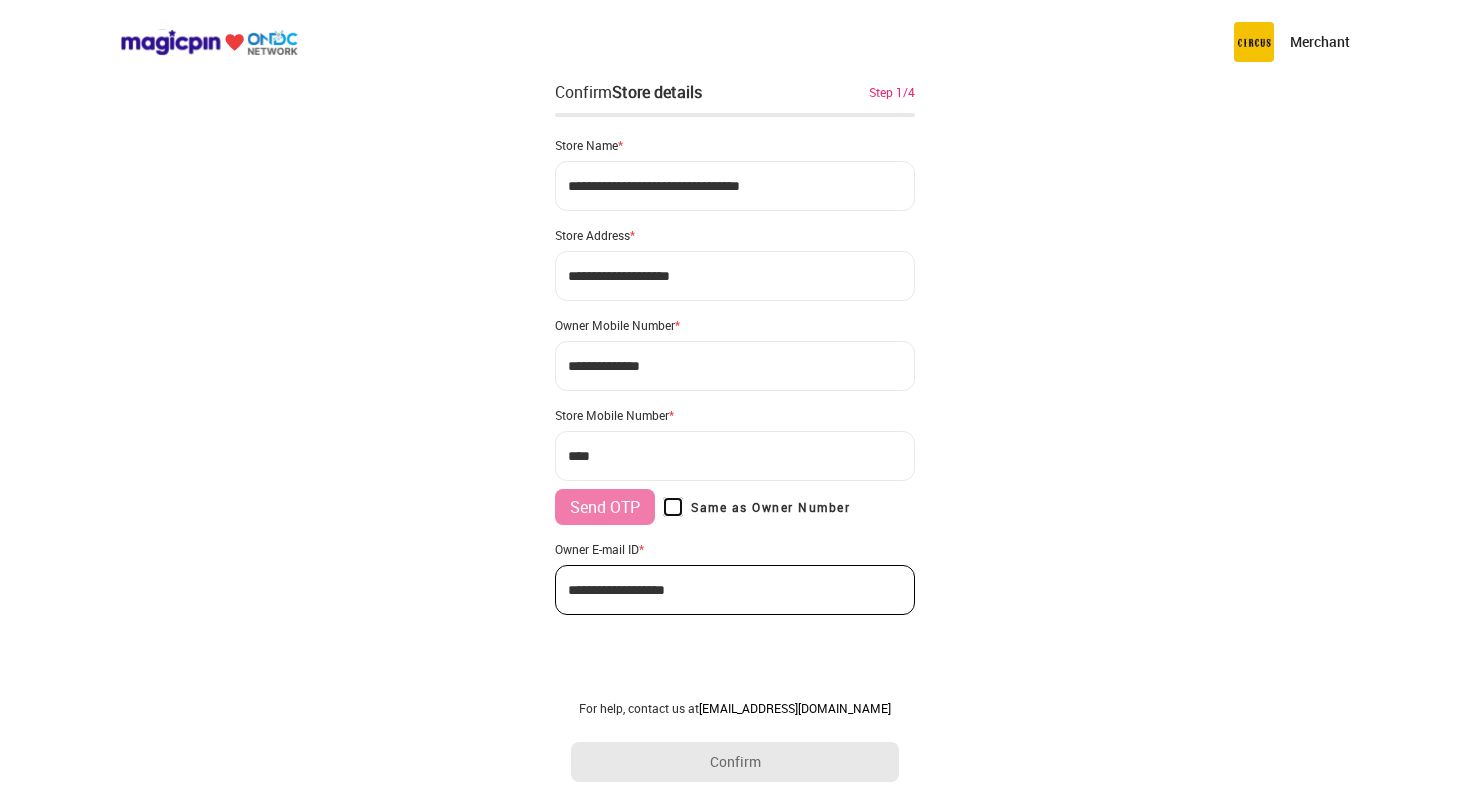 type on "**********" 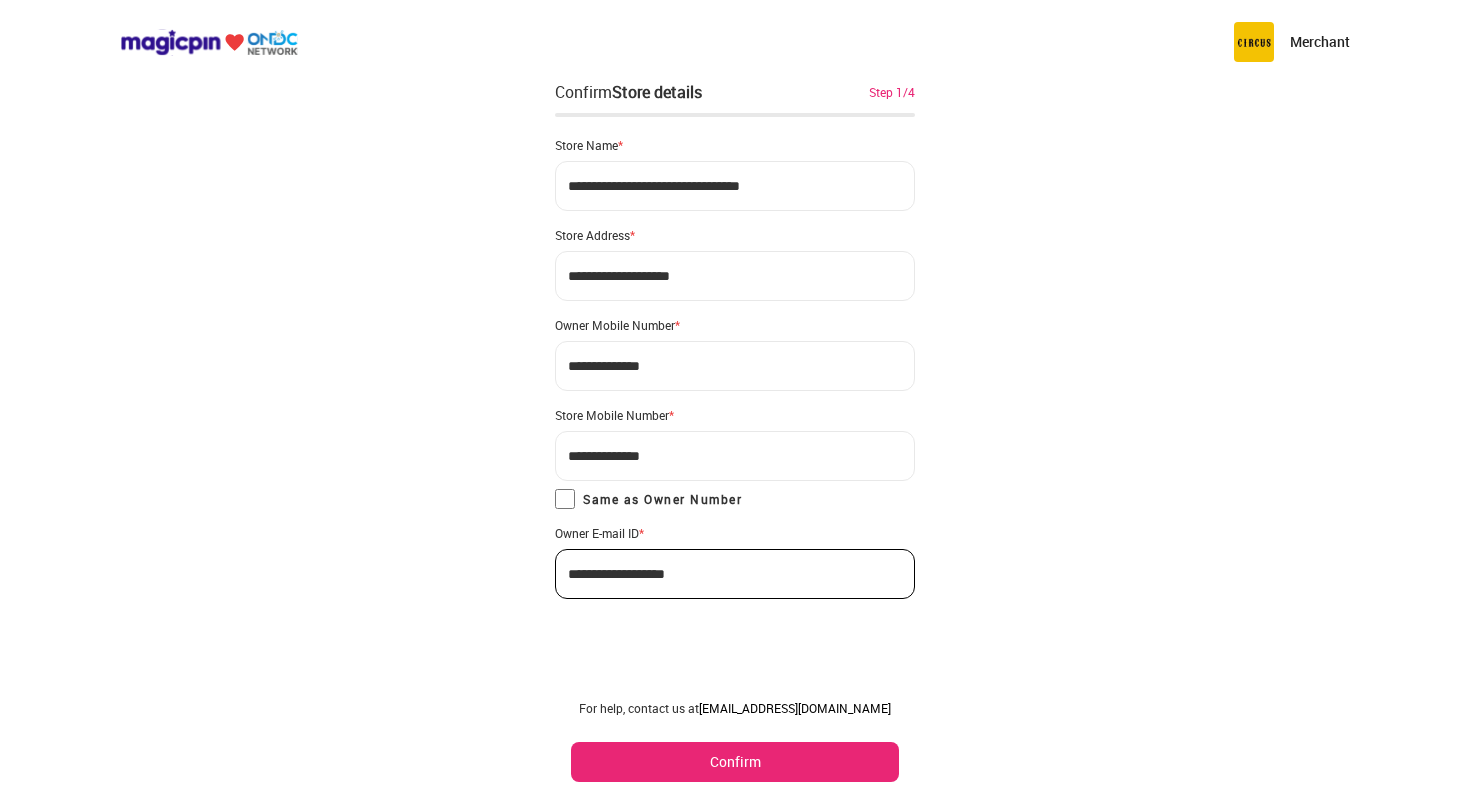 click on "Confirm" at bounding box center [735, 762] 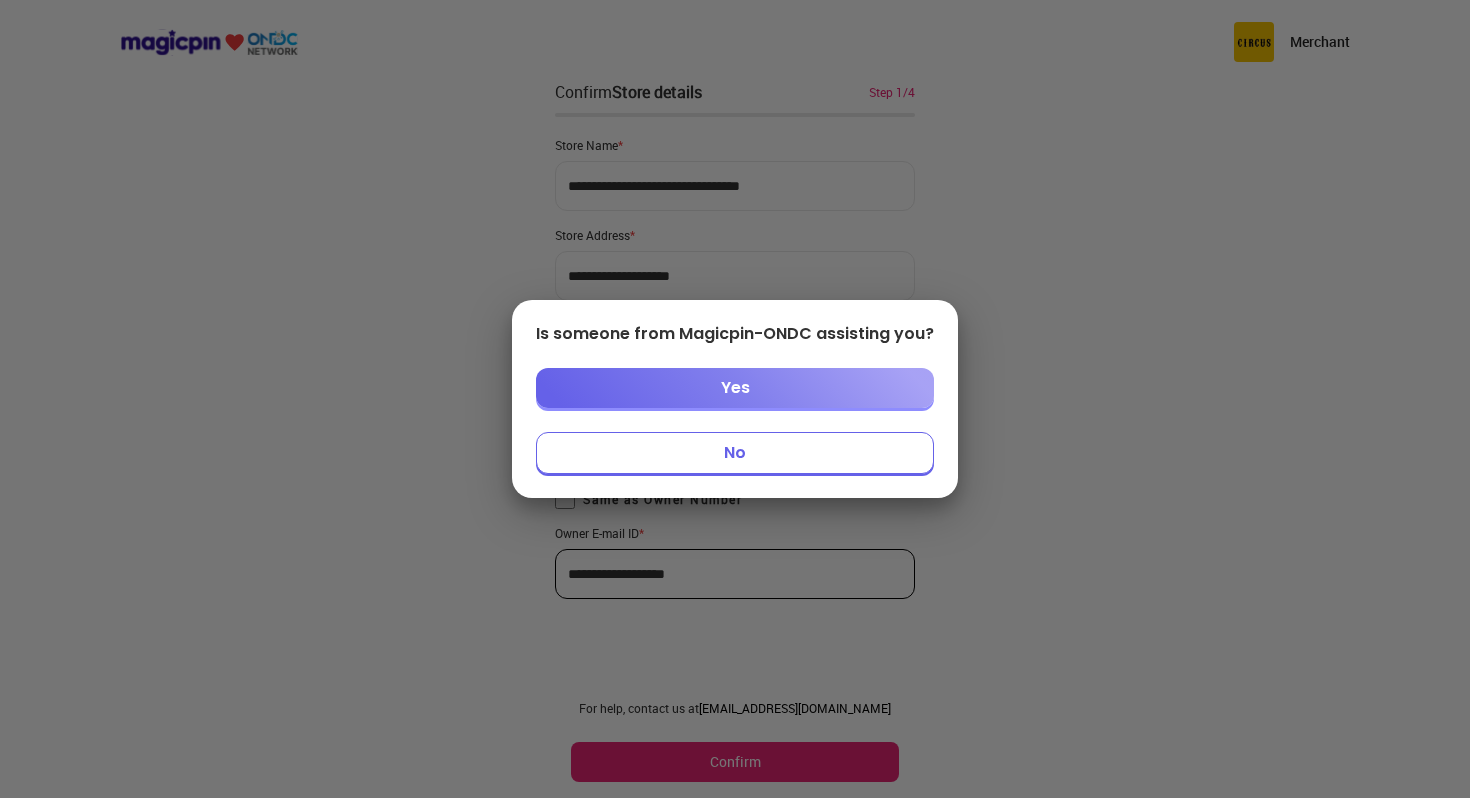 click on "No" at bounding box center (735, 453) 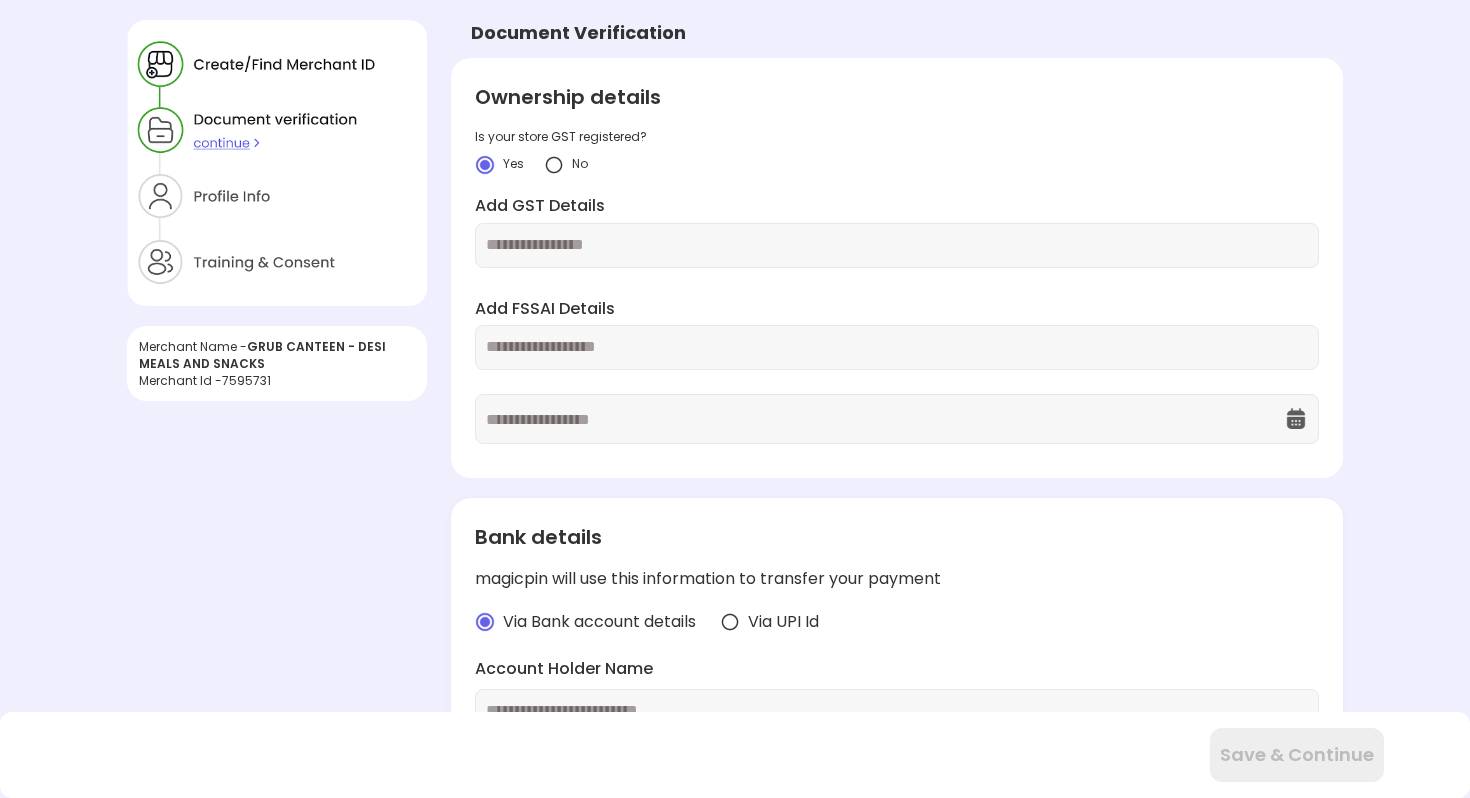 click at bounding box center [897, 245] 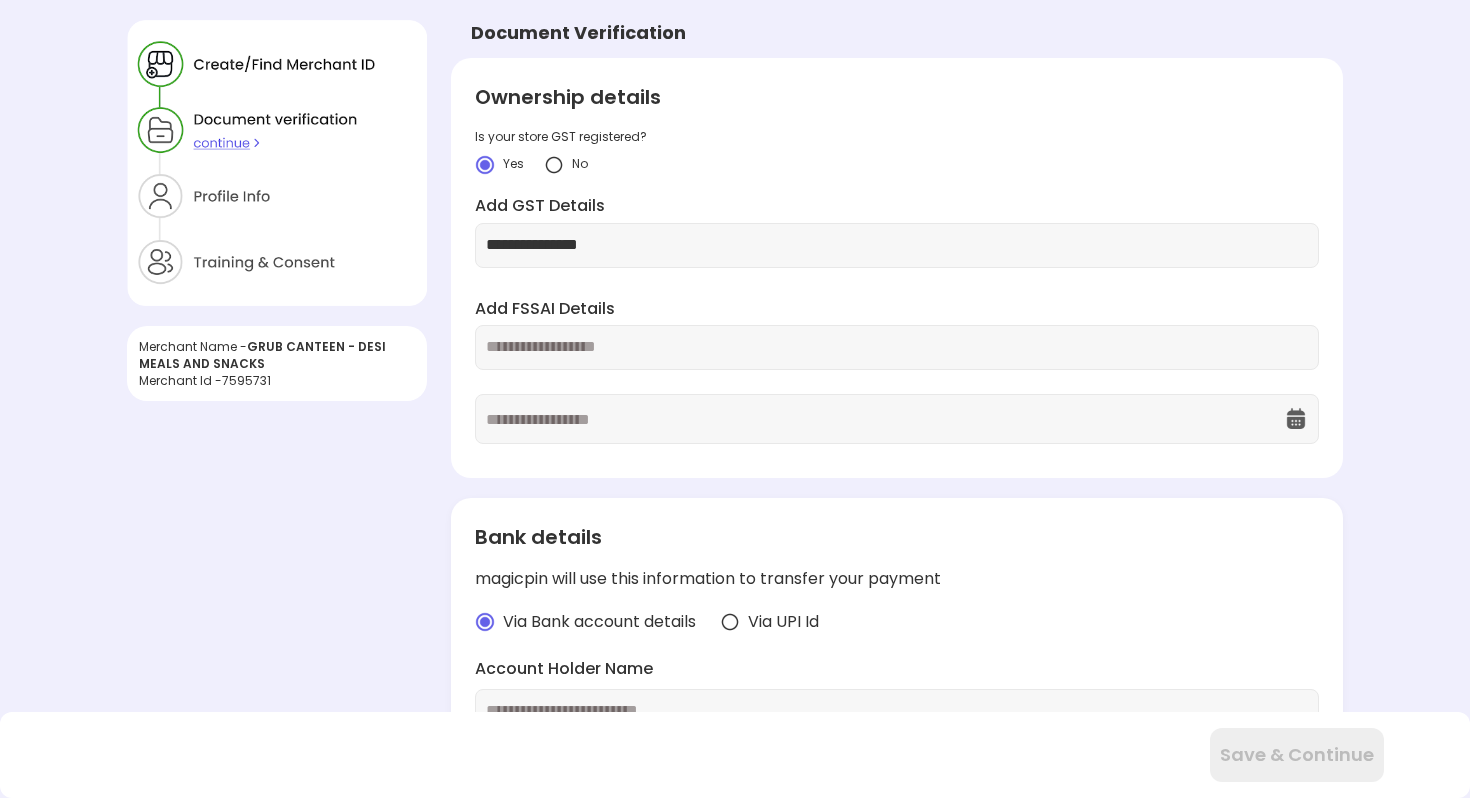 type on "**********" 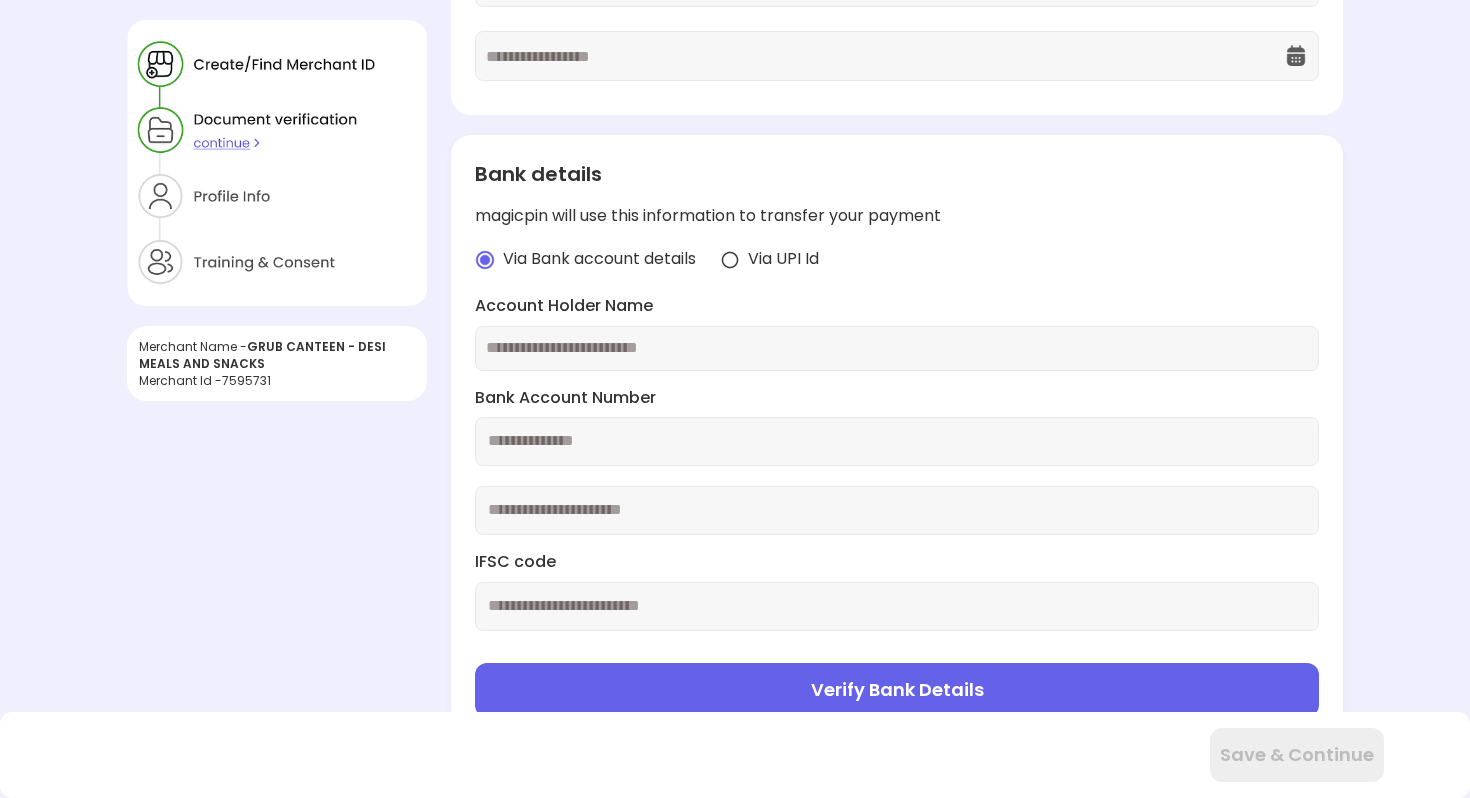 scroll, scrollTop: 330, scrollLeft: 0, axis: vertical 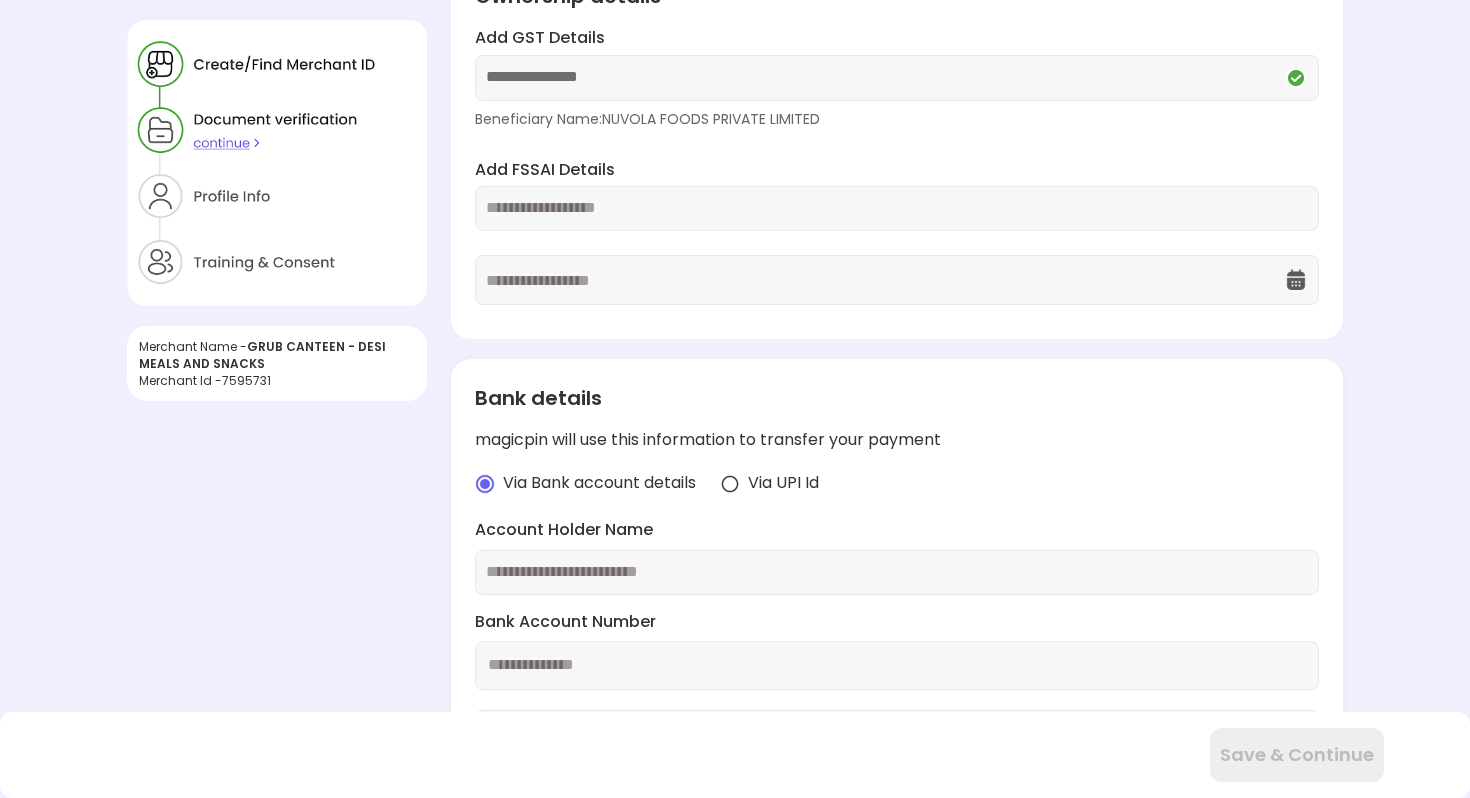 click at bounding box center (897, 208) 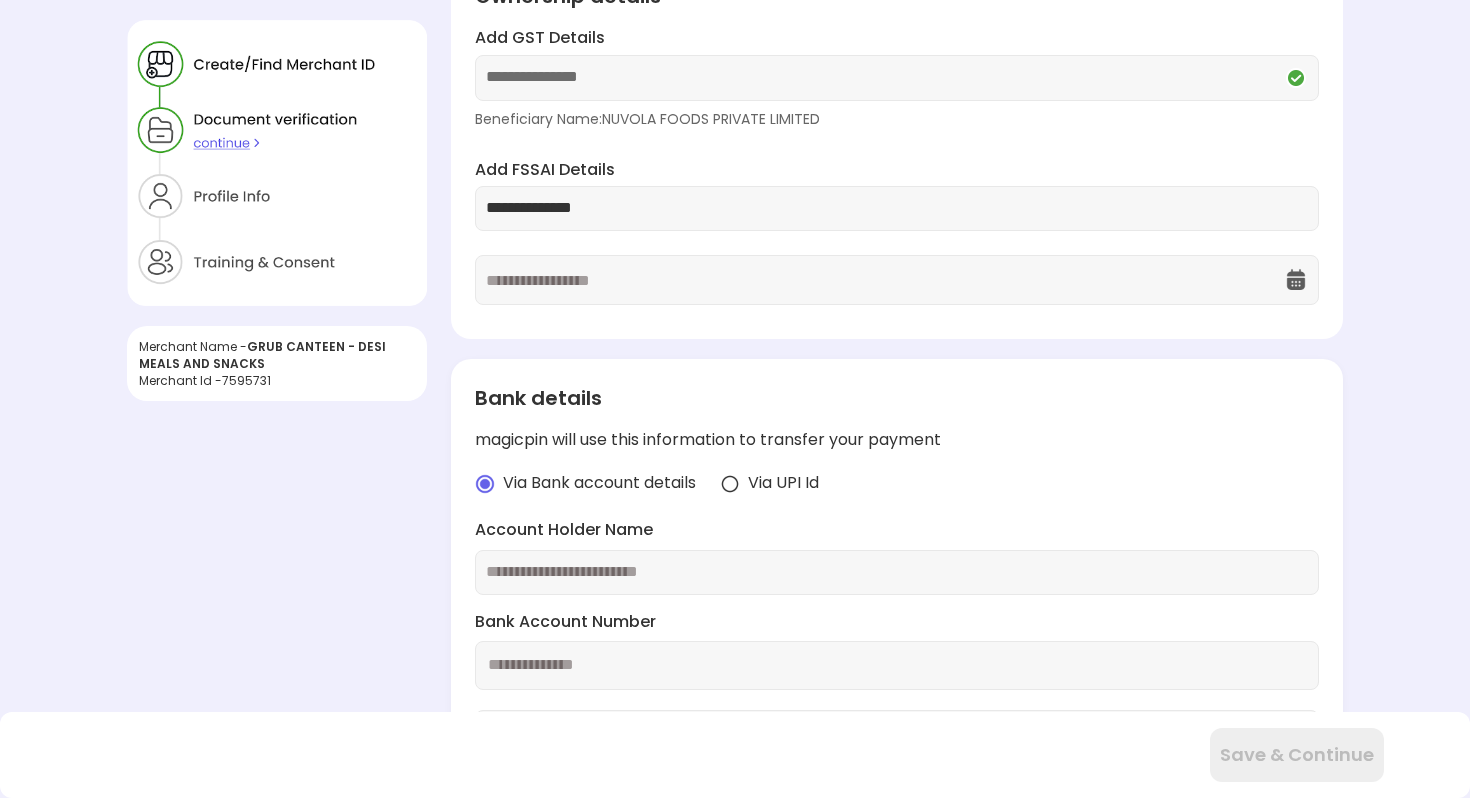 type on "**********" 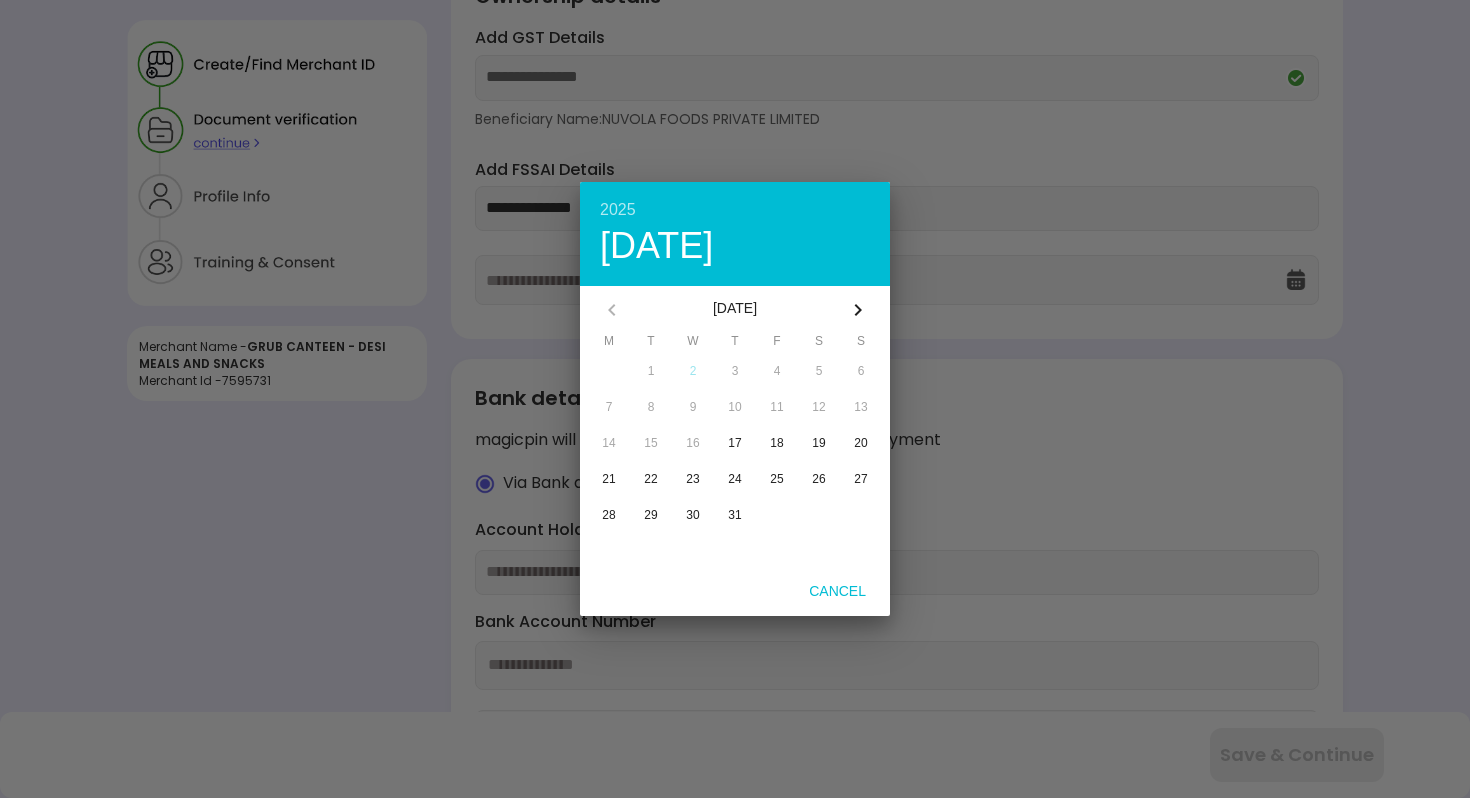 click on "2025" at bounding box center (735, 210) 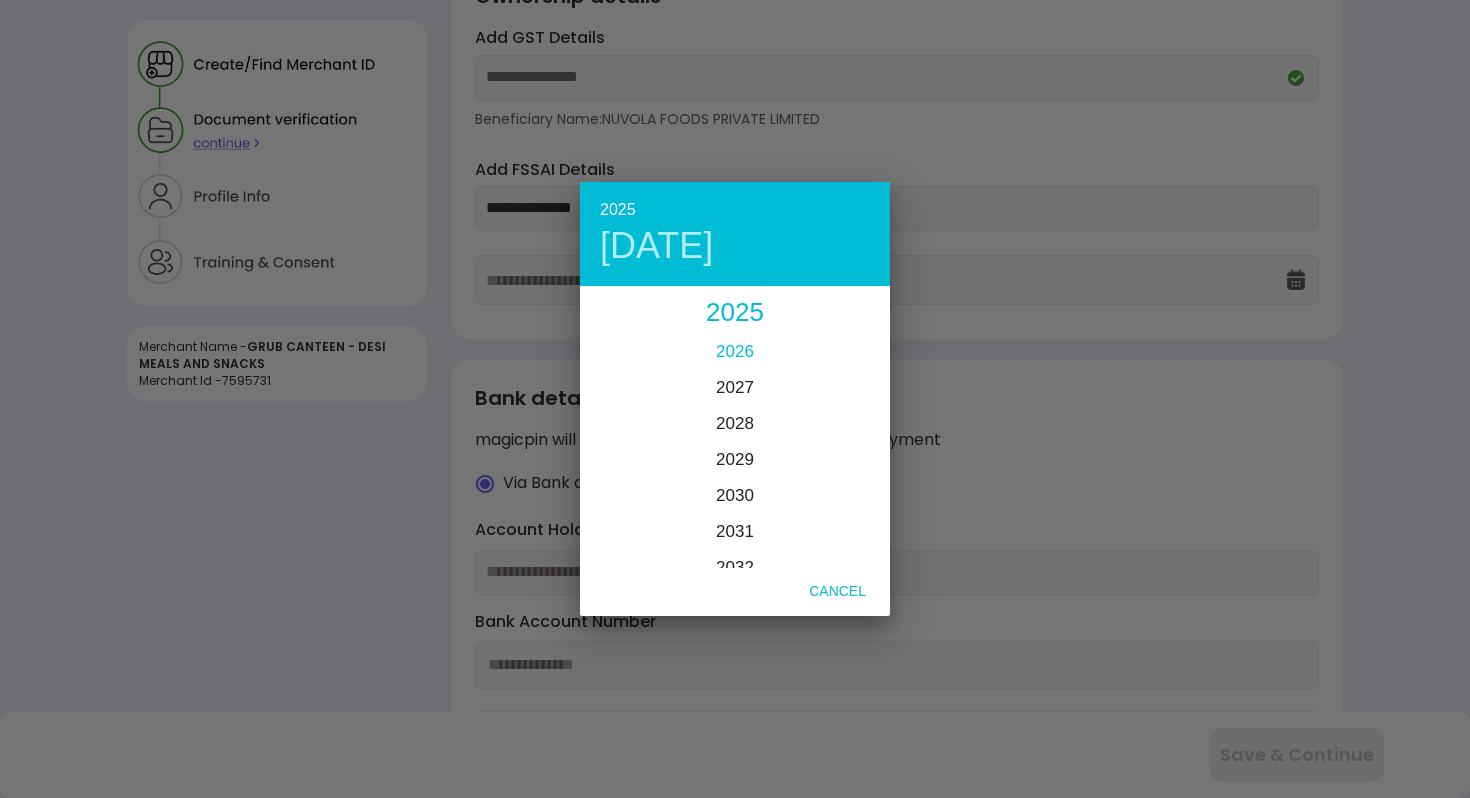 click on "2026" at bounding box center [735, 351] 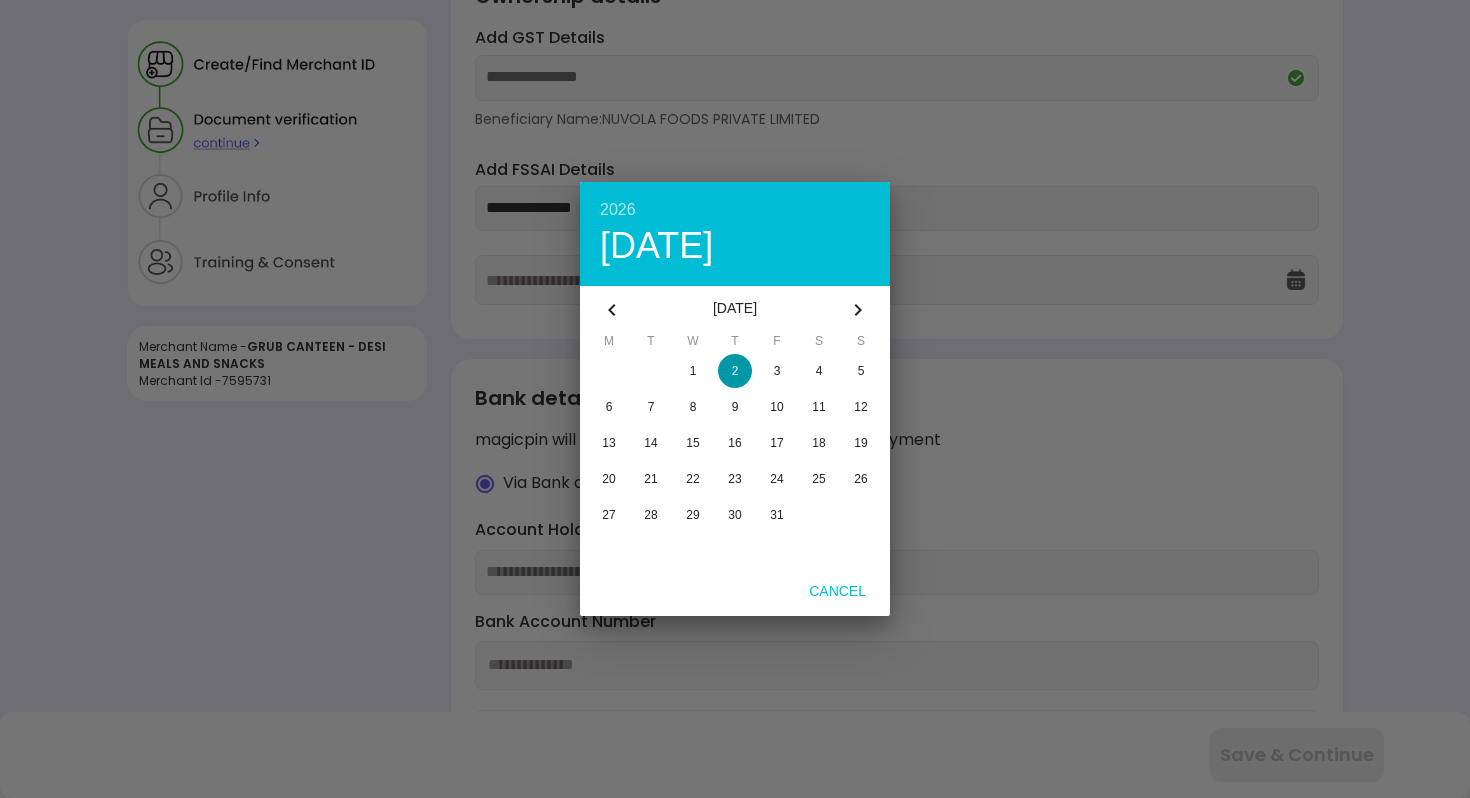 click 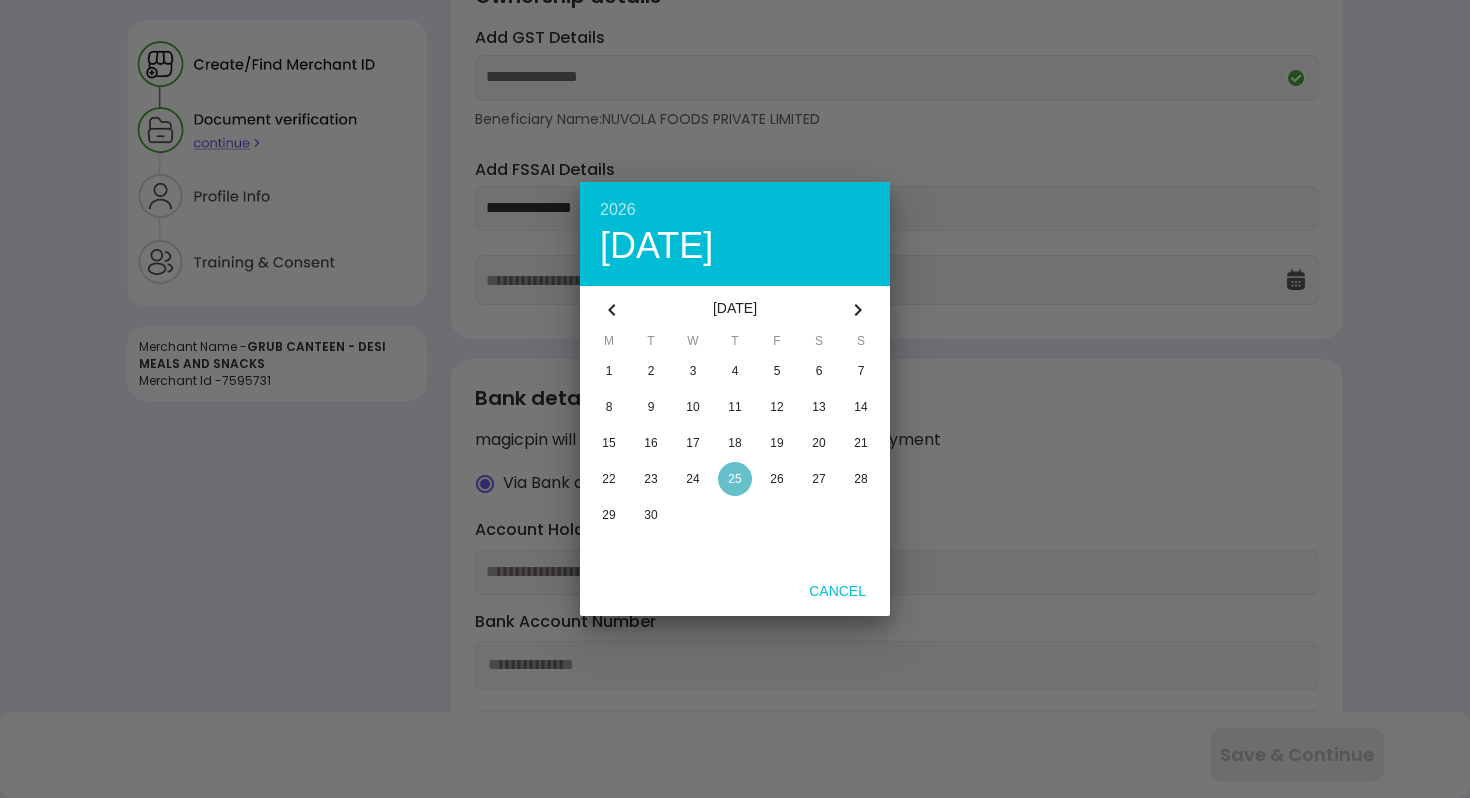 click on "25" at bounding box center (734, 479) 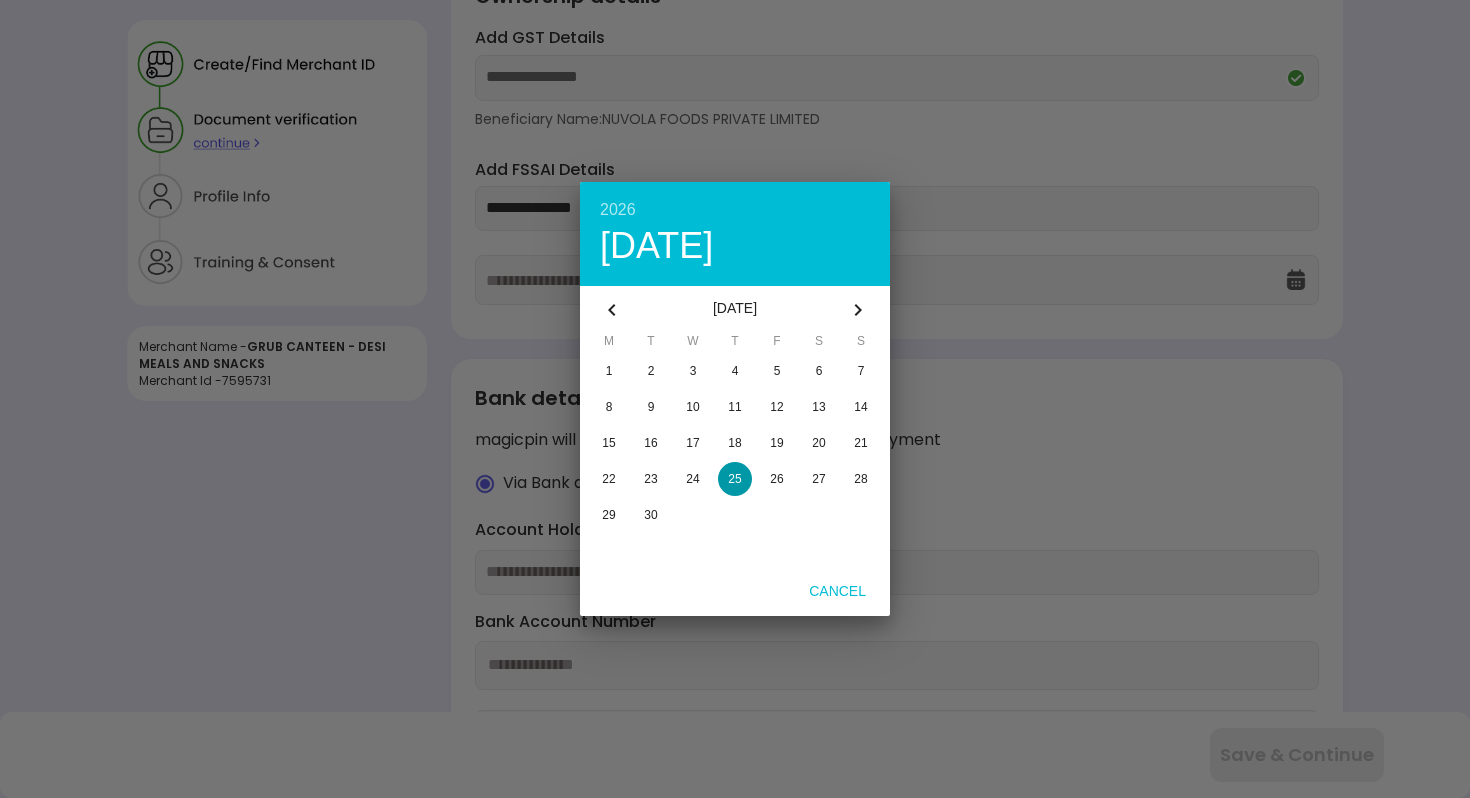 type on "**********" 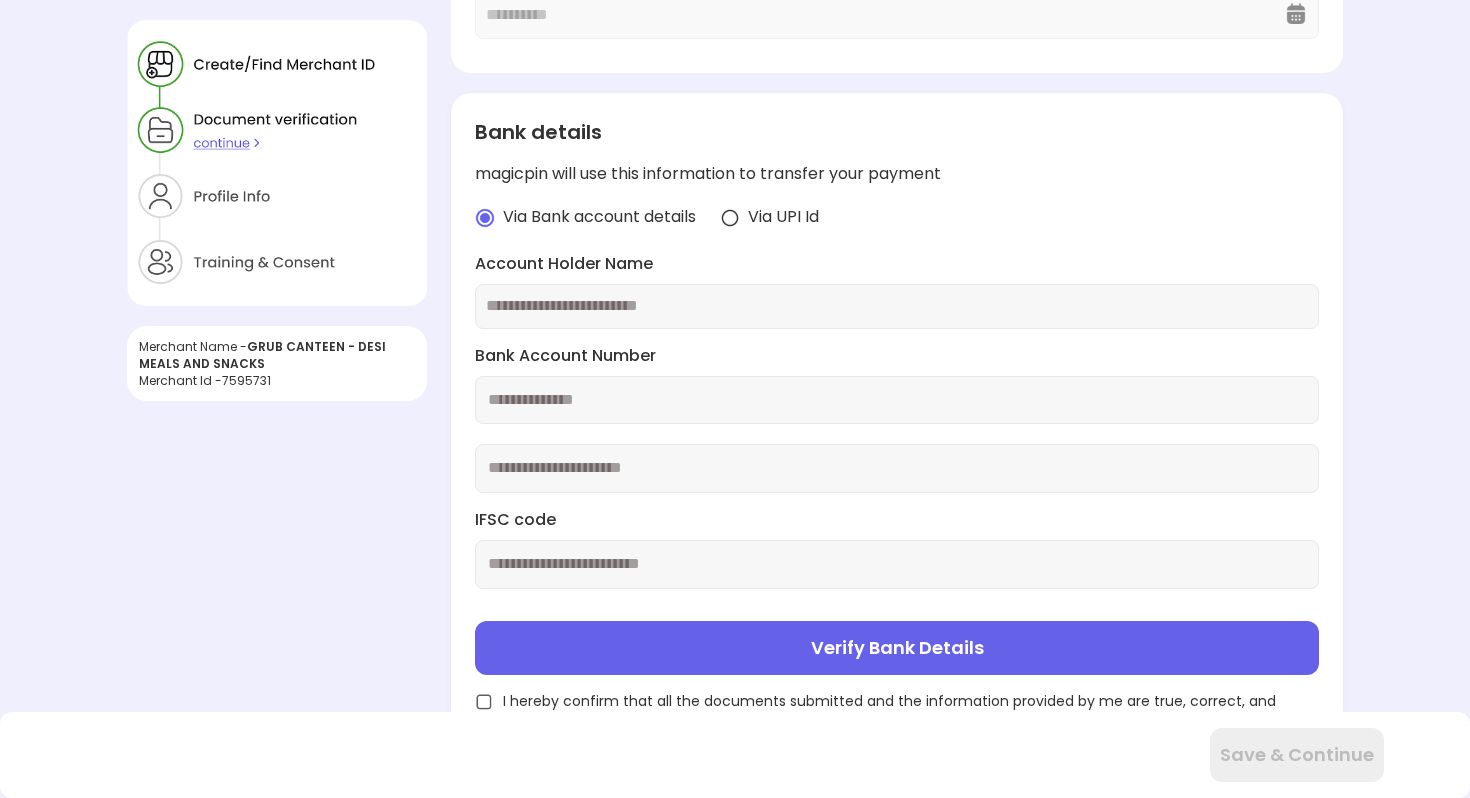 scroll, scrollTop: 417, scrollLeft: 0, axis: vertical 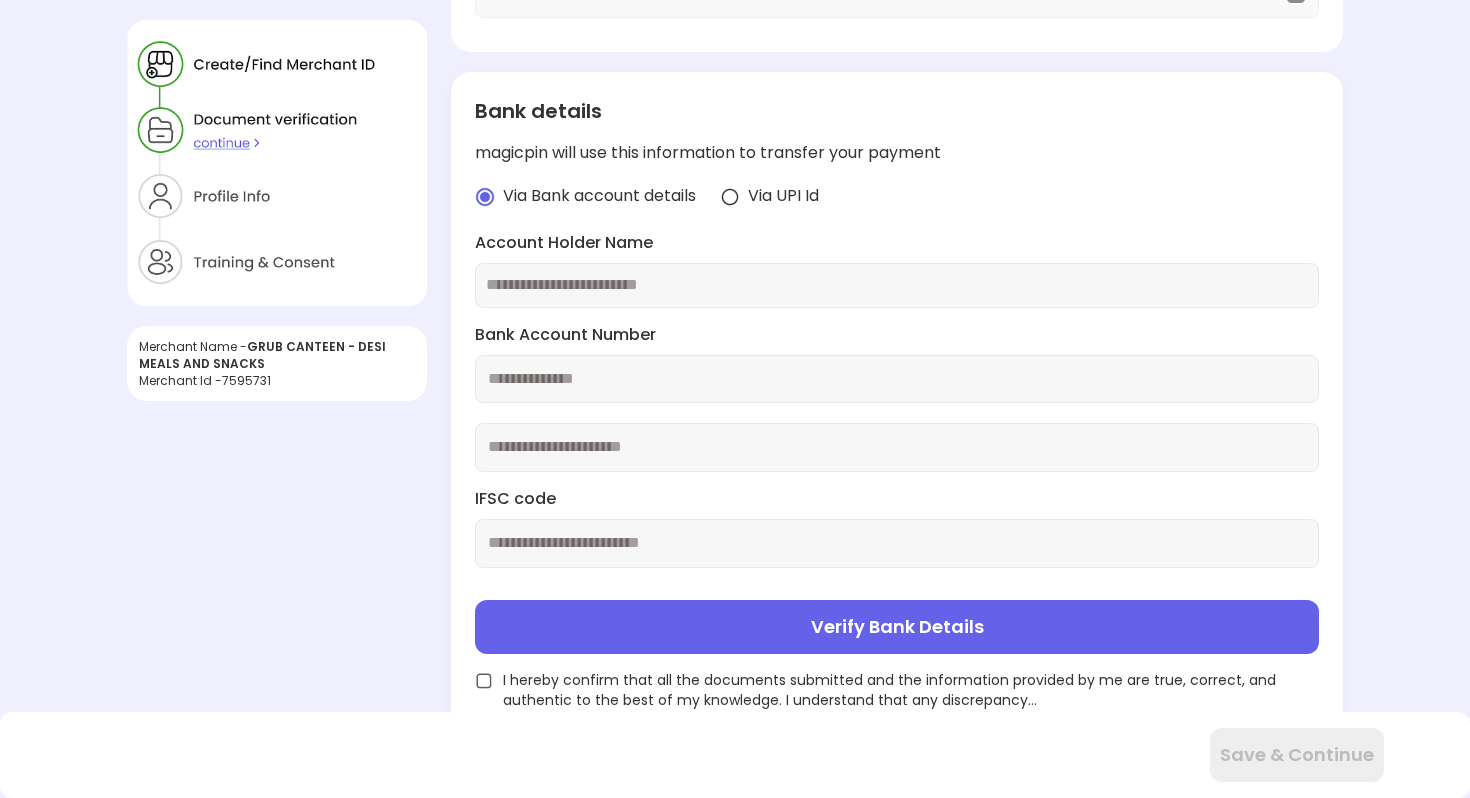 click at bounding box center (897, 285) 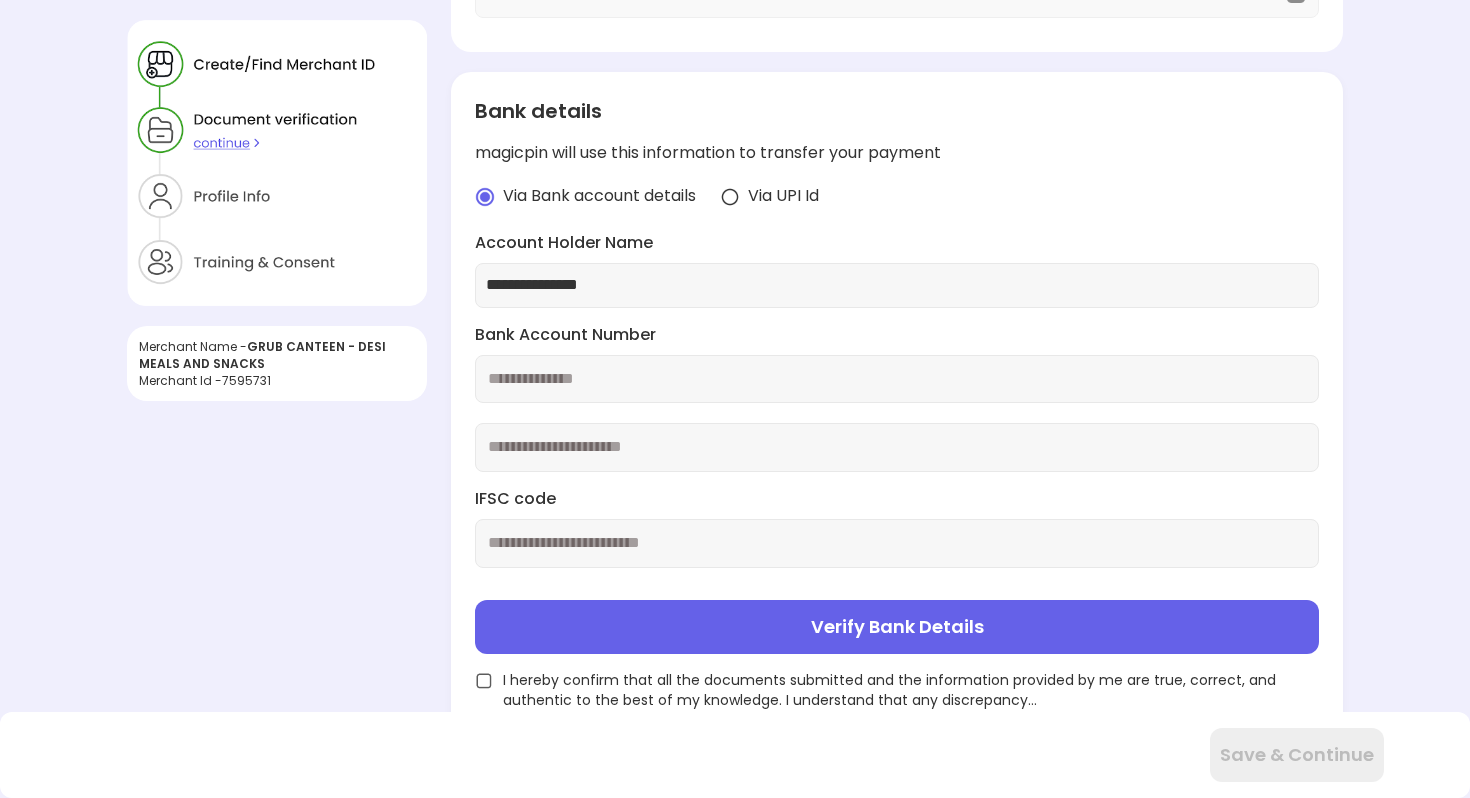 type on "**********" 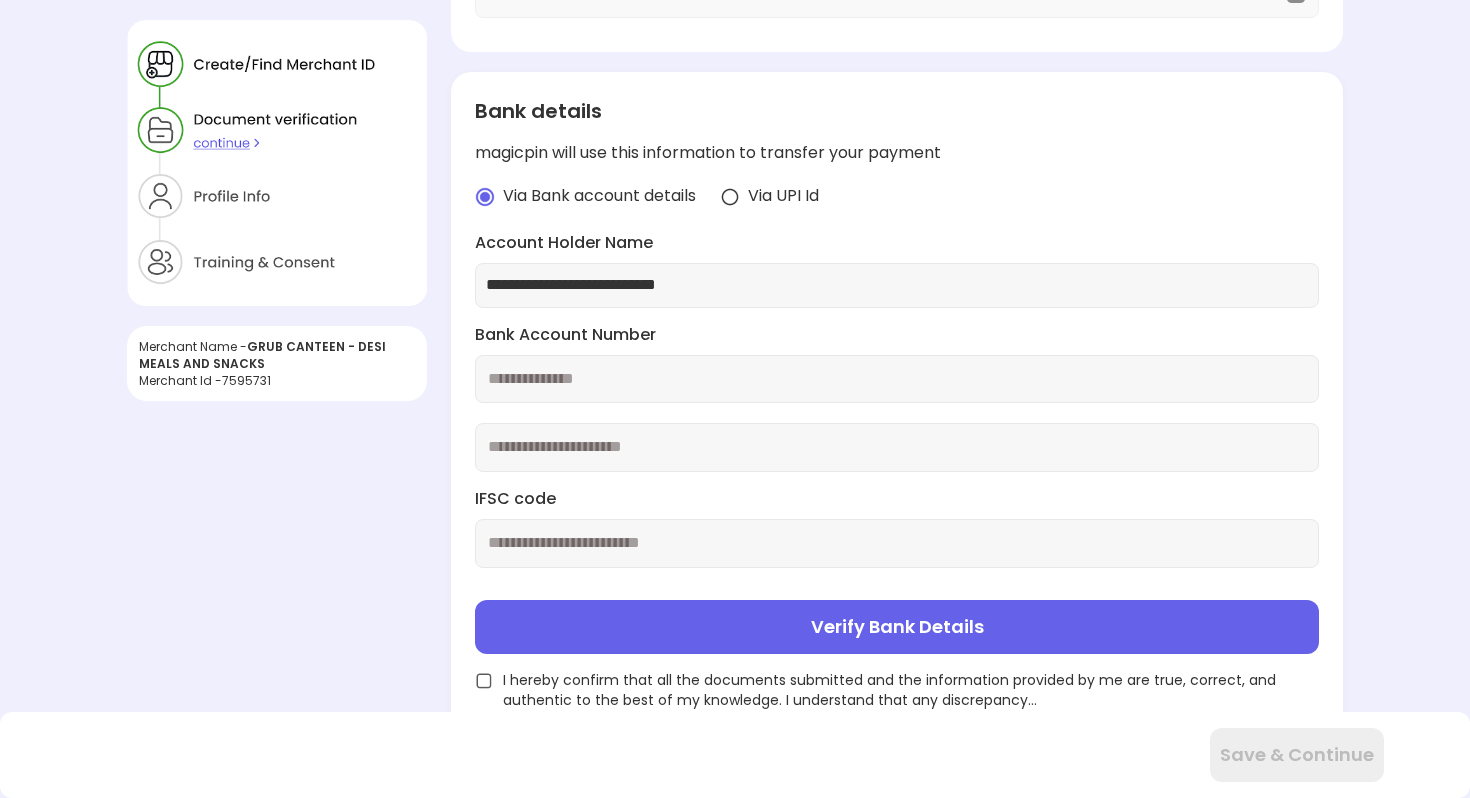 type on "**********" 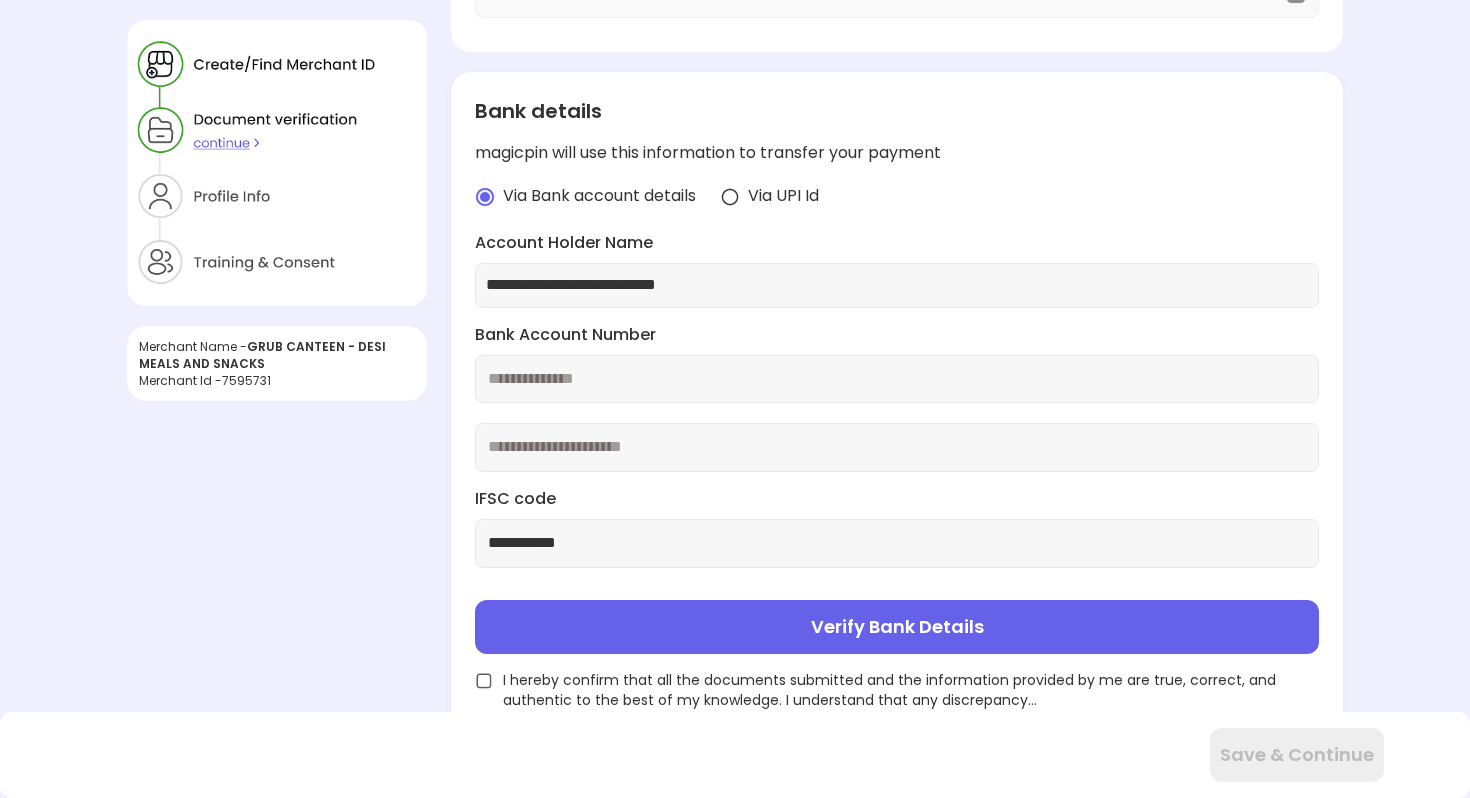 type on "**********" 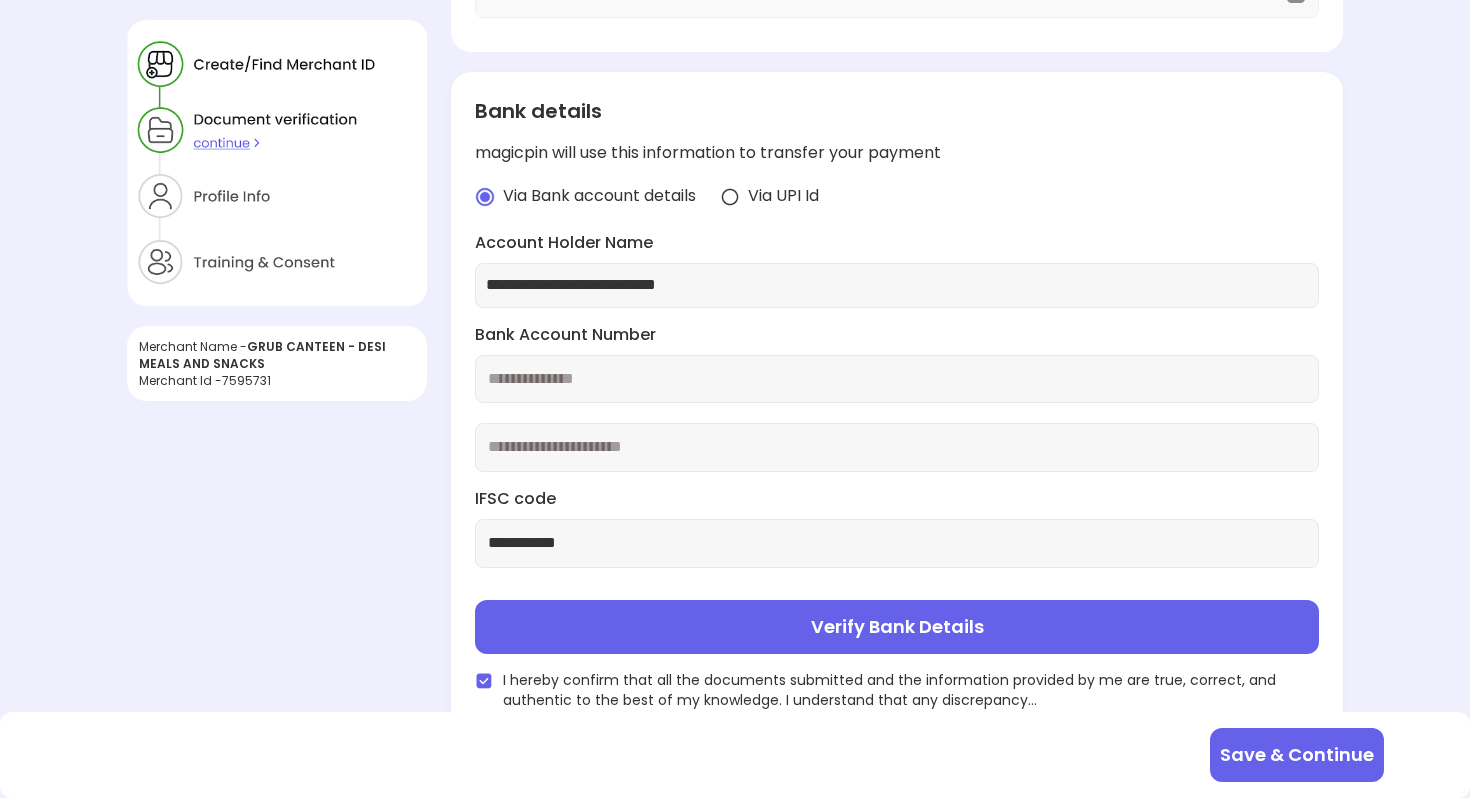click on "Verify Bank Details" at bounding box center (897, 627) 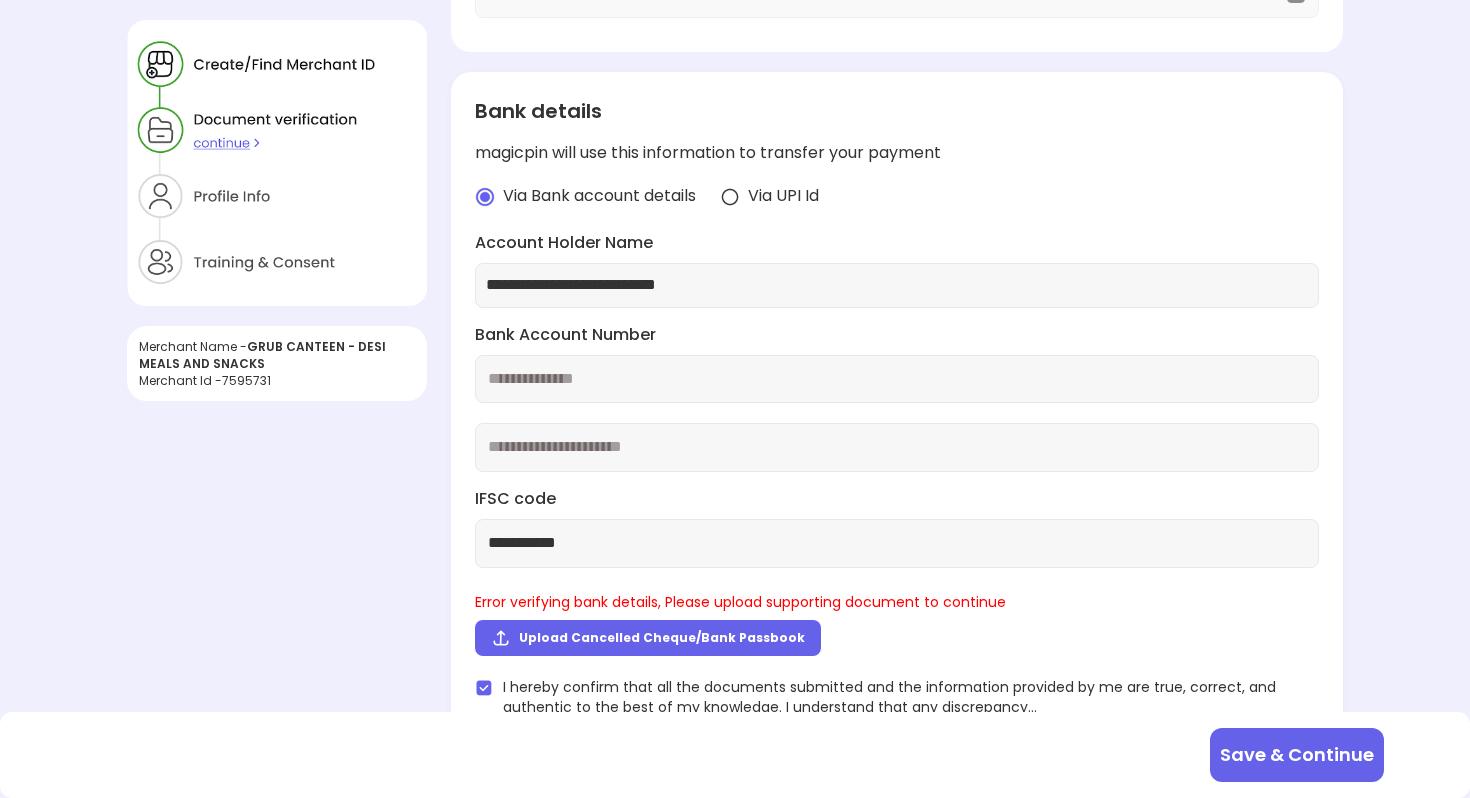 click on "Upload Cancelled Cheque/Bank Passbook" at bounding box center [662, 637] 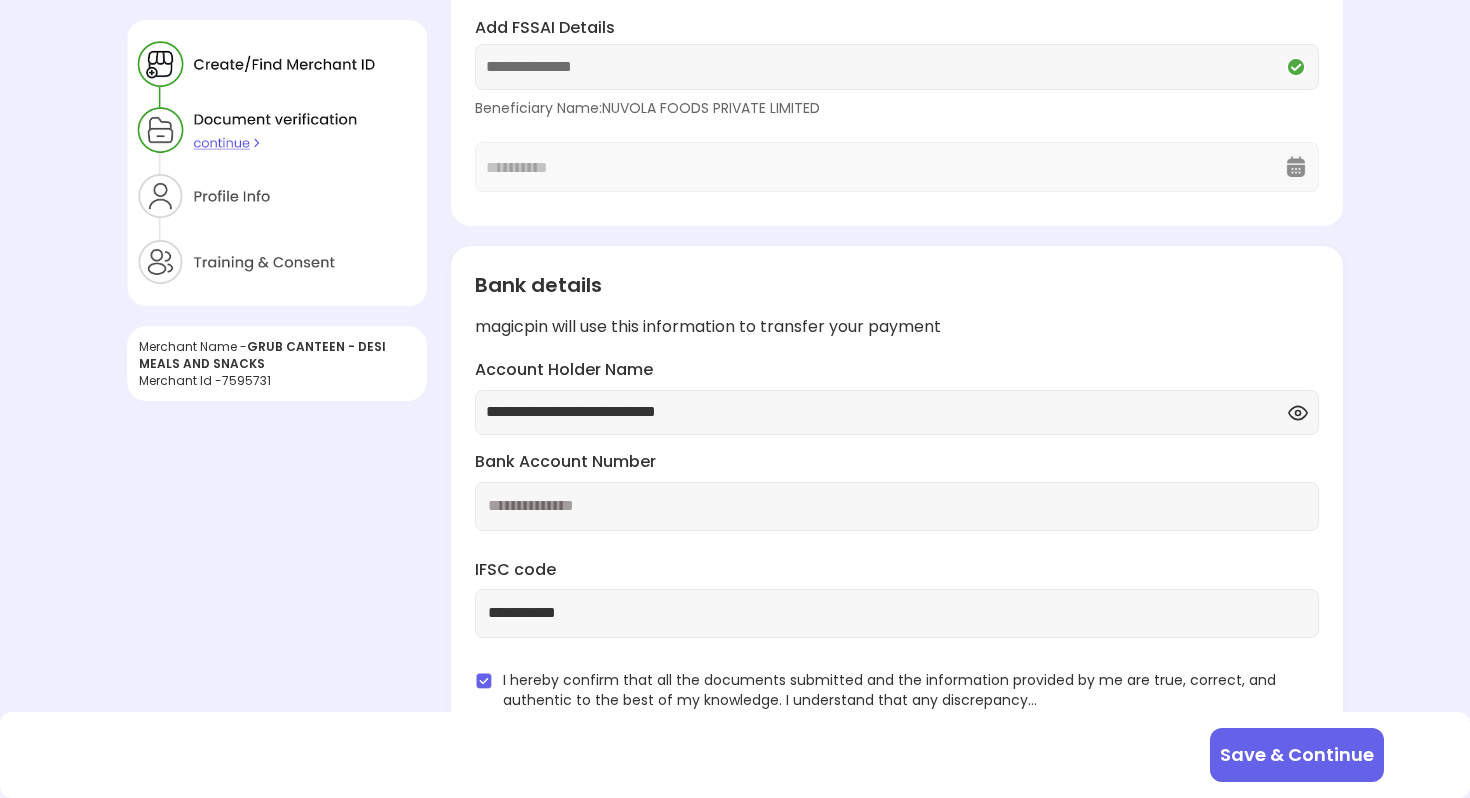 scroll, scrollTop: 243, scrollLeft: 0, axis: vertical 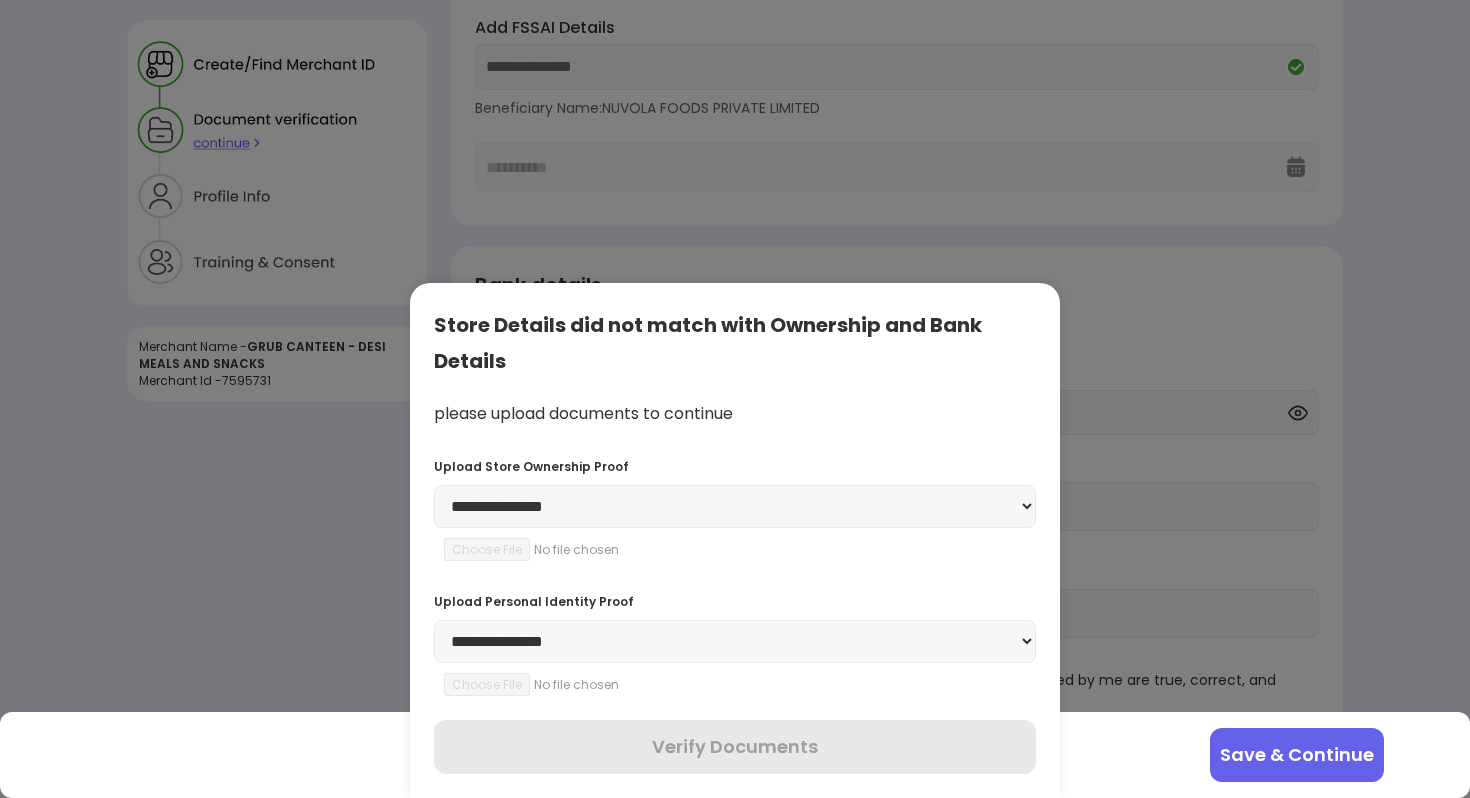 click on "**********" at bounding box center (735, 506) 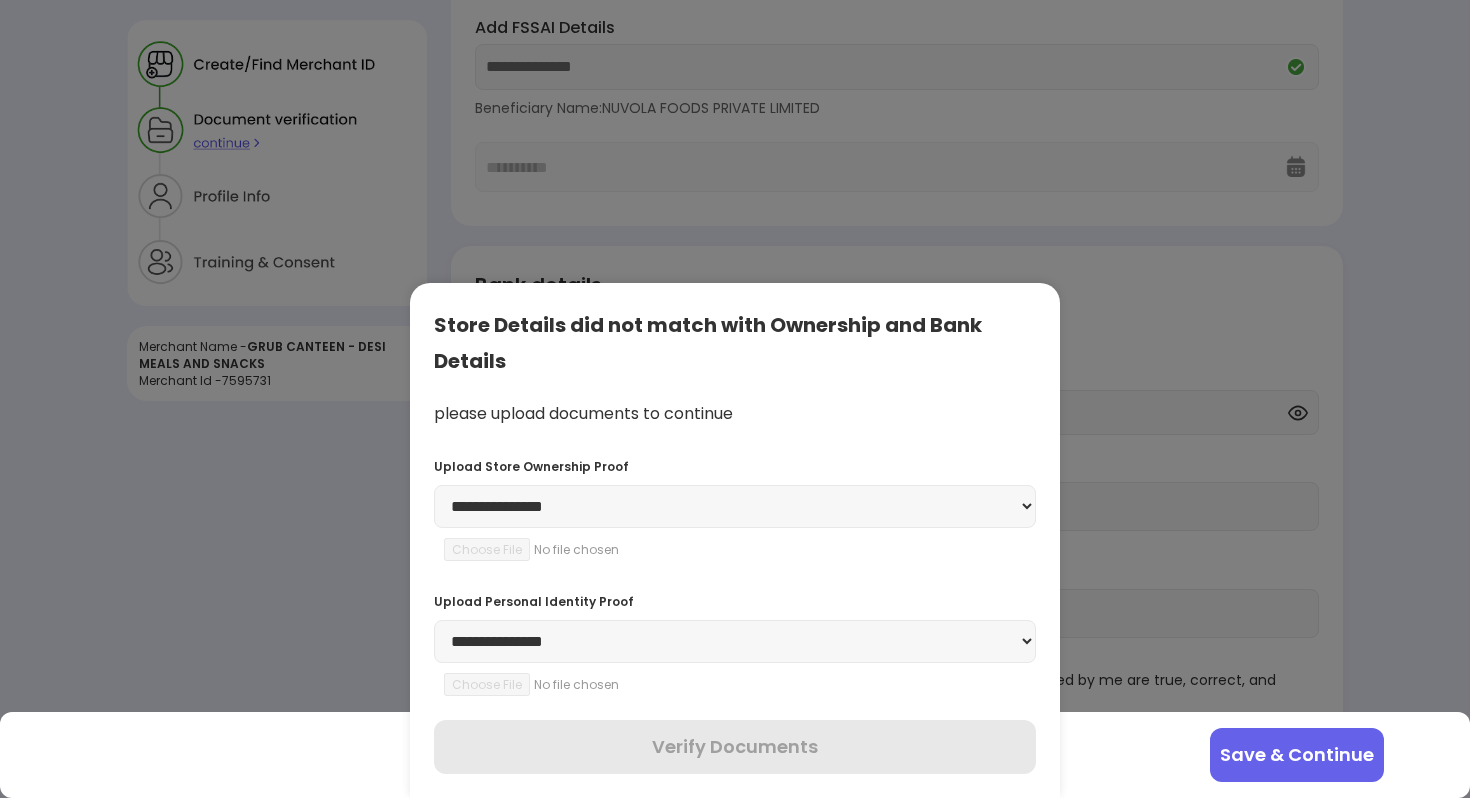 select on "**********" 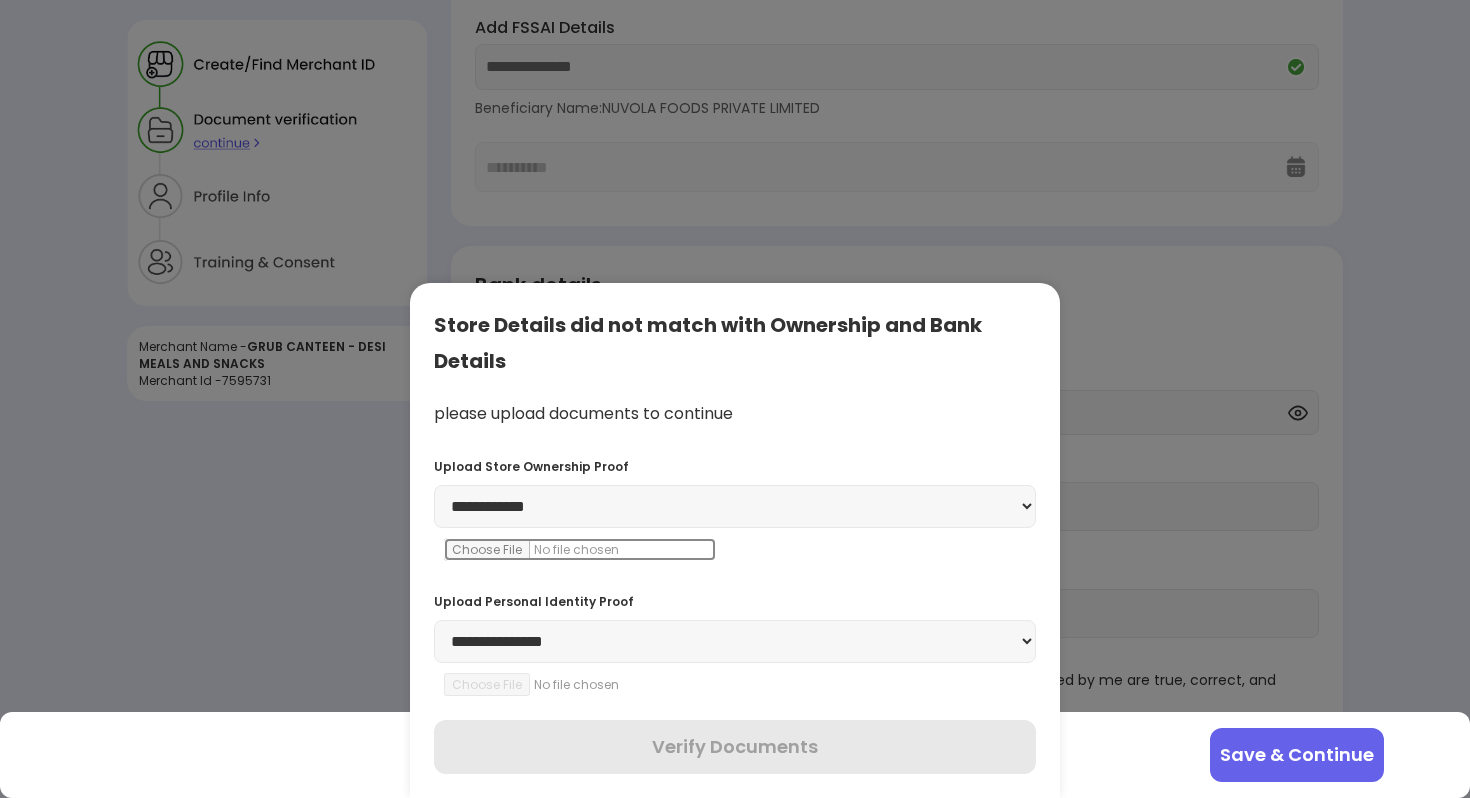 click at bounding box center [580, 549] 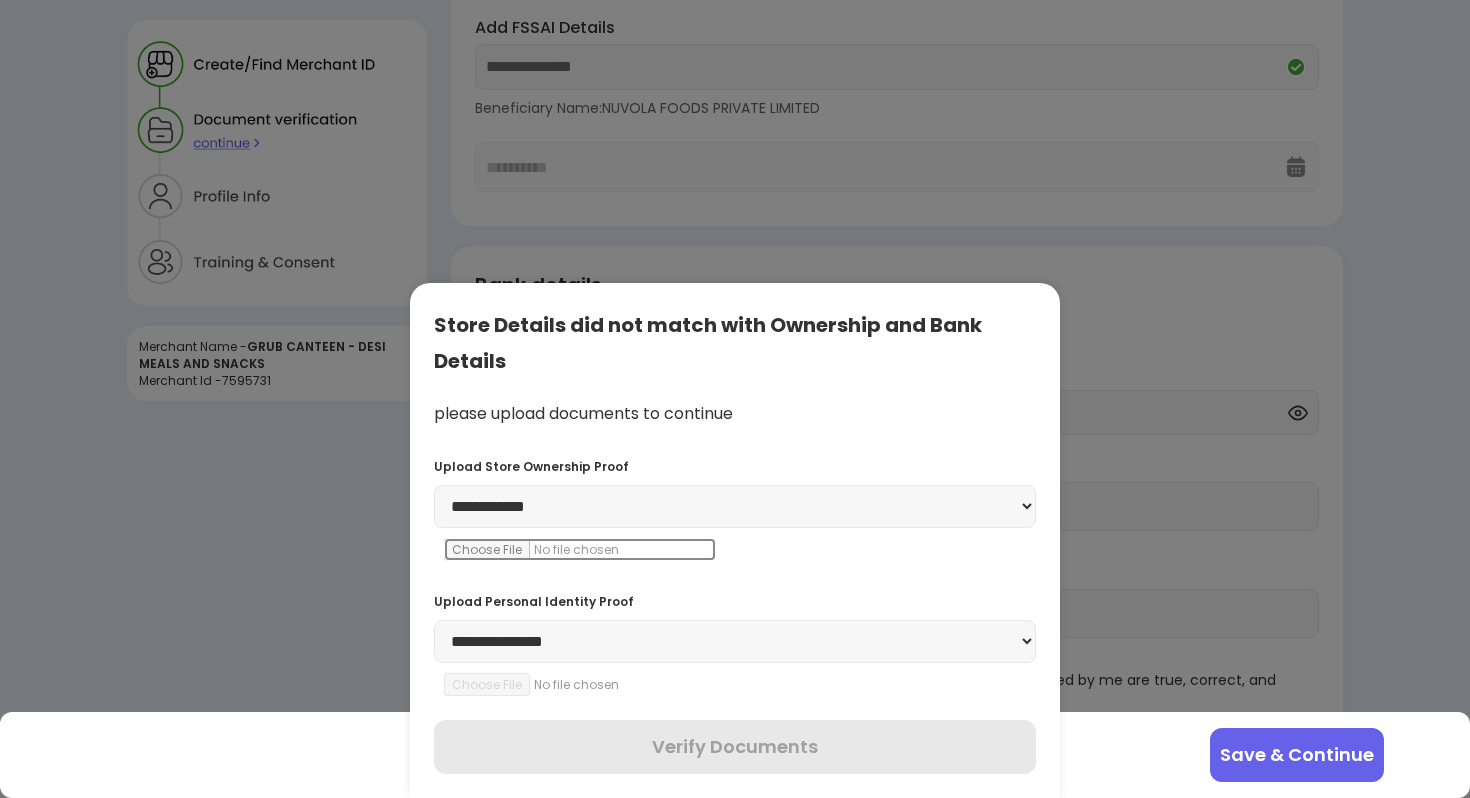 type on "**********" 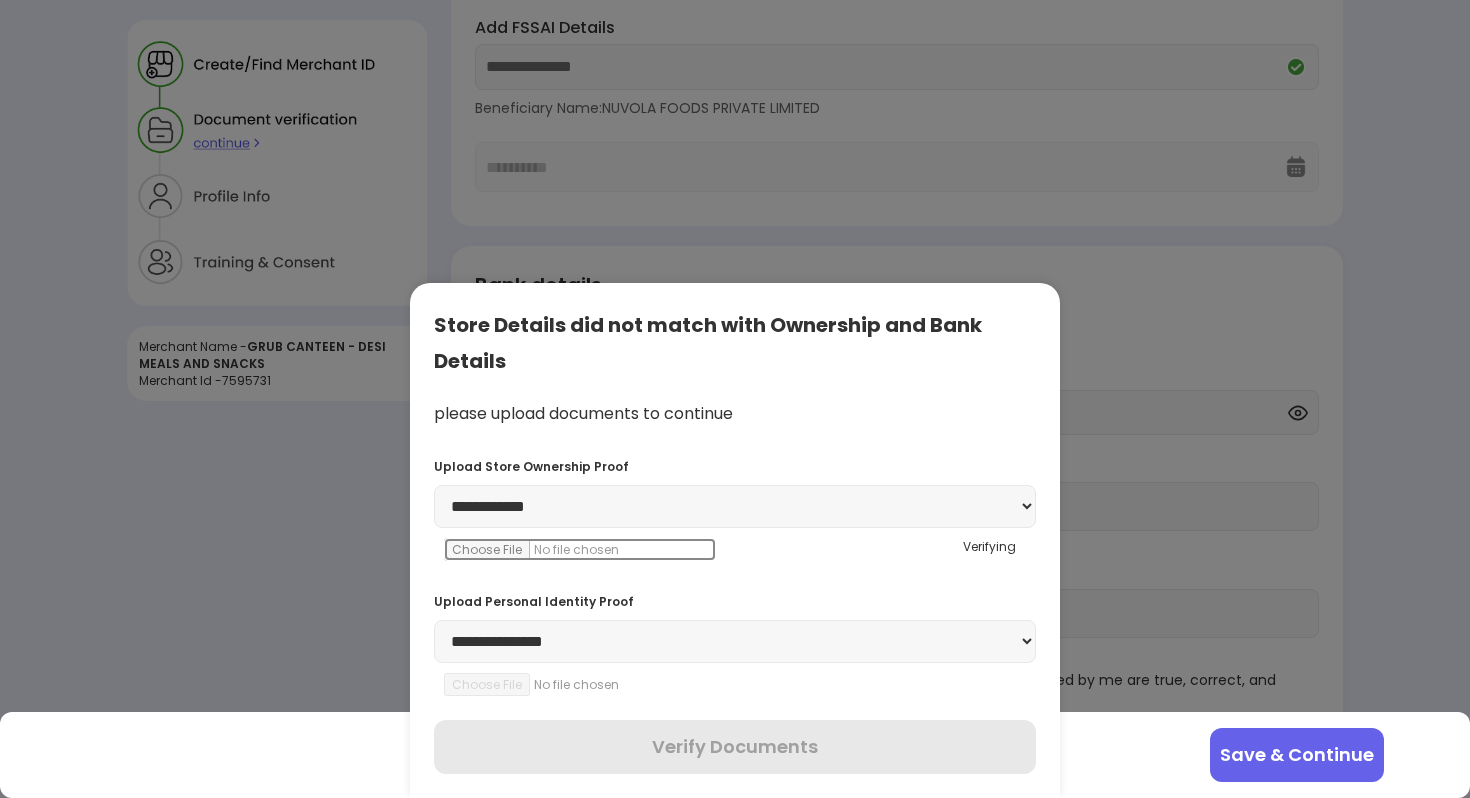 scroll, scrollTop: 246, scrollLeft: 0, axis: vertical 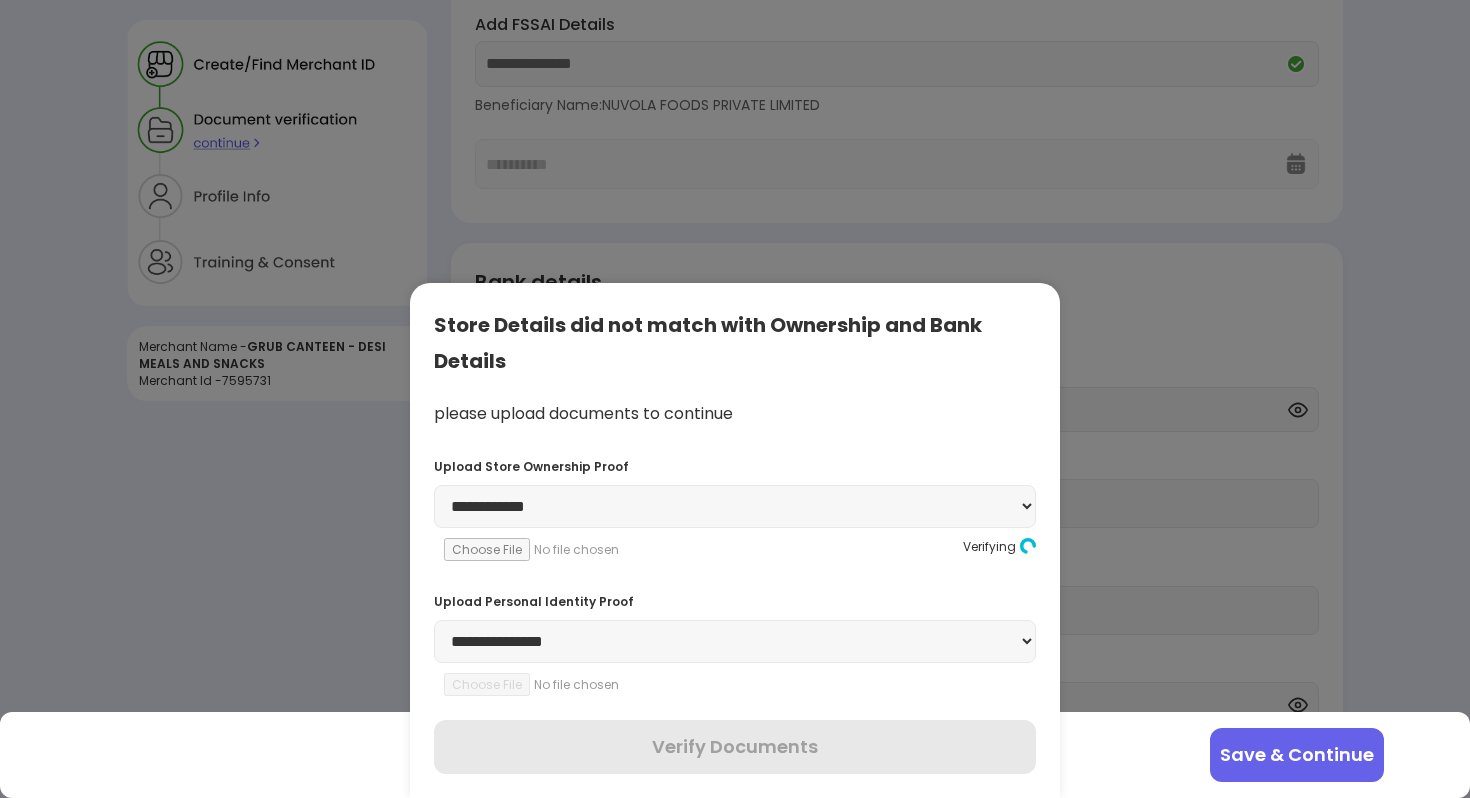 click on "**********" at bounding box center (735, 641) 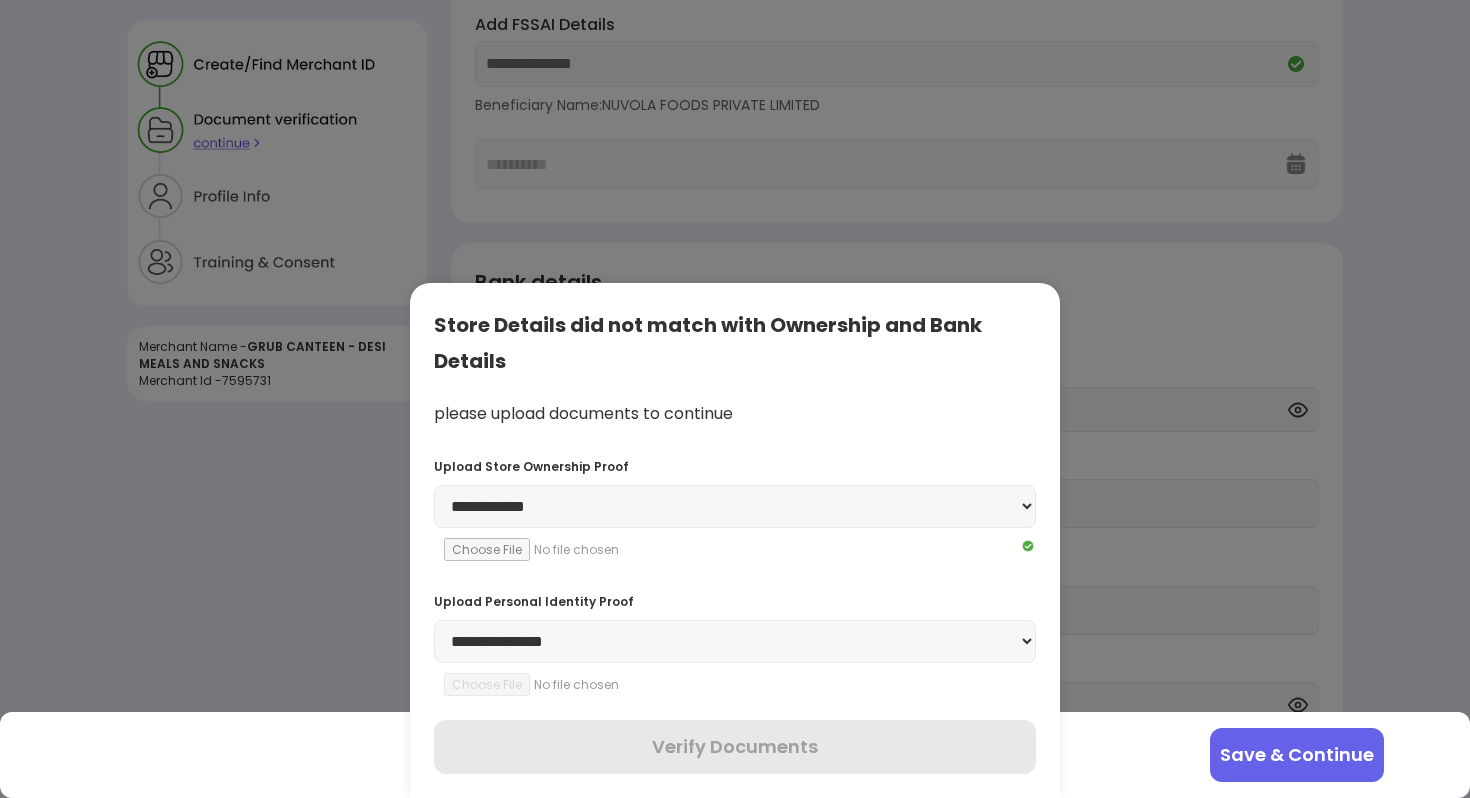 select on "********" 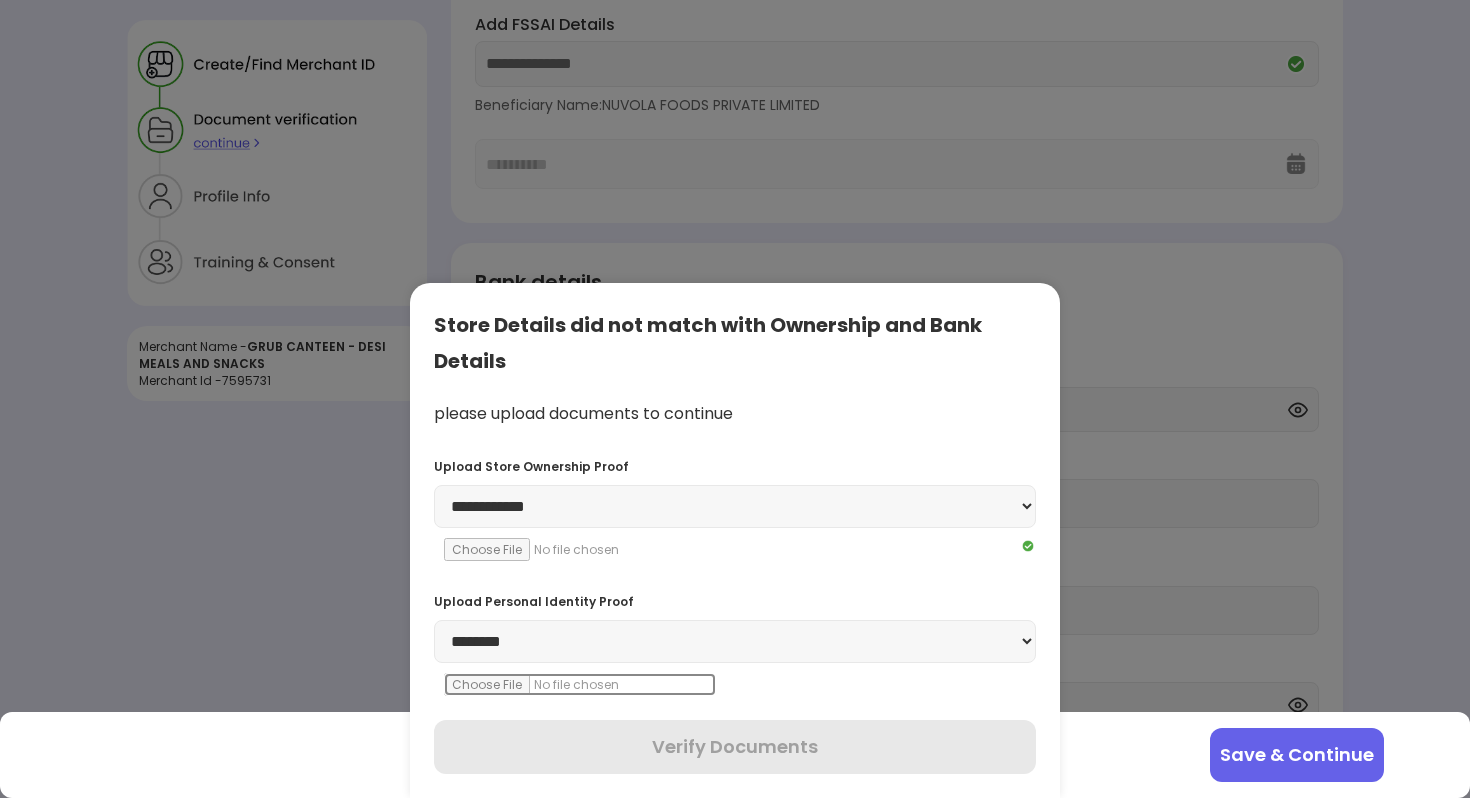 click at bounding box center [580, 684] 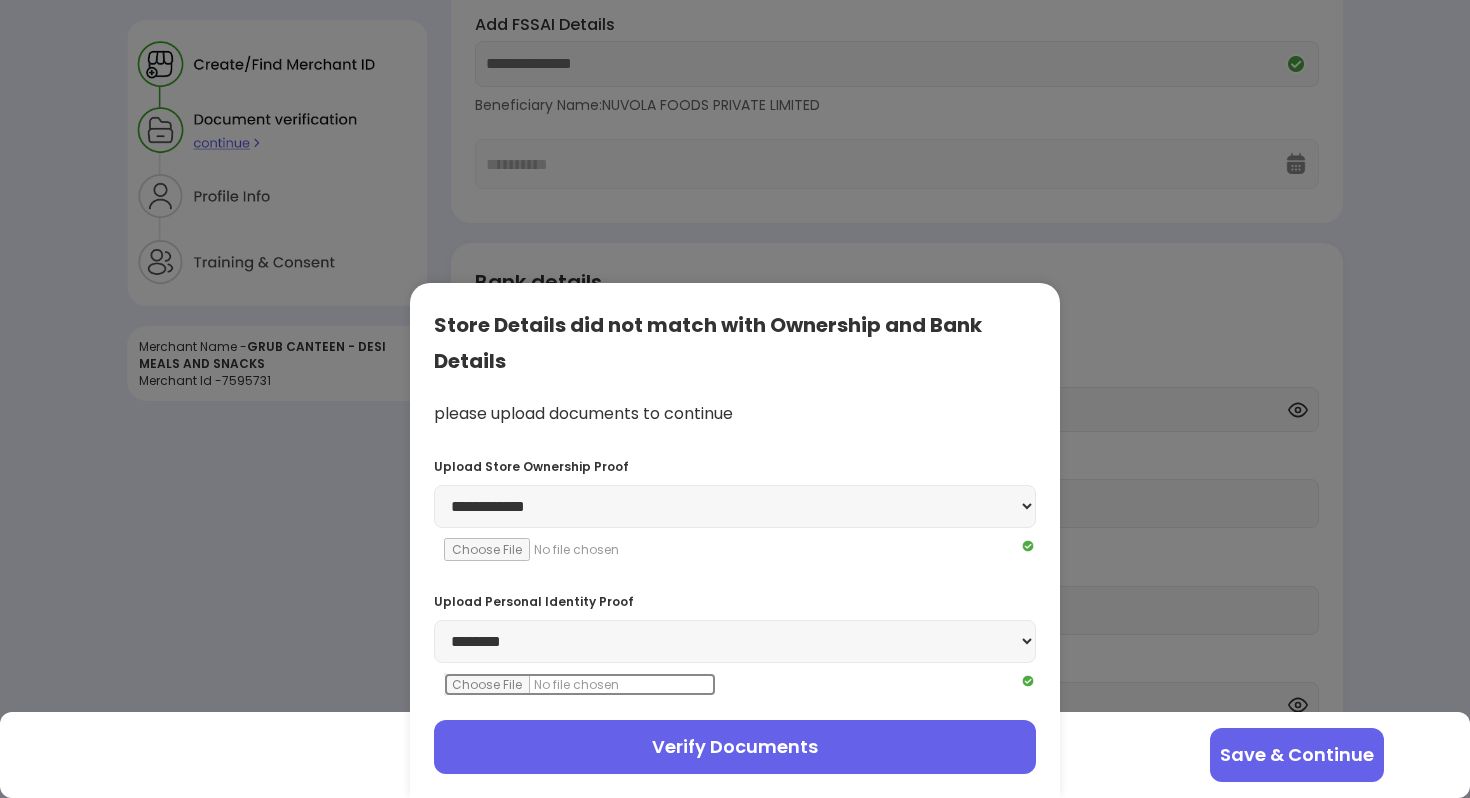 click on "Verify Documents" at bounding box center [735, 747] 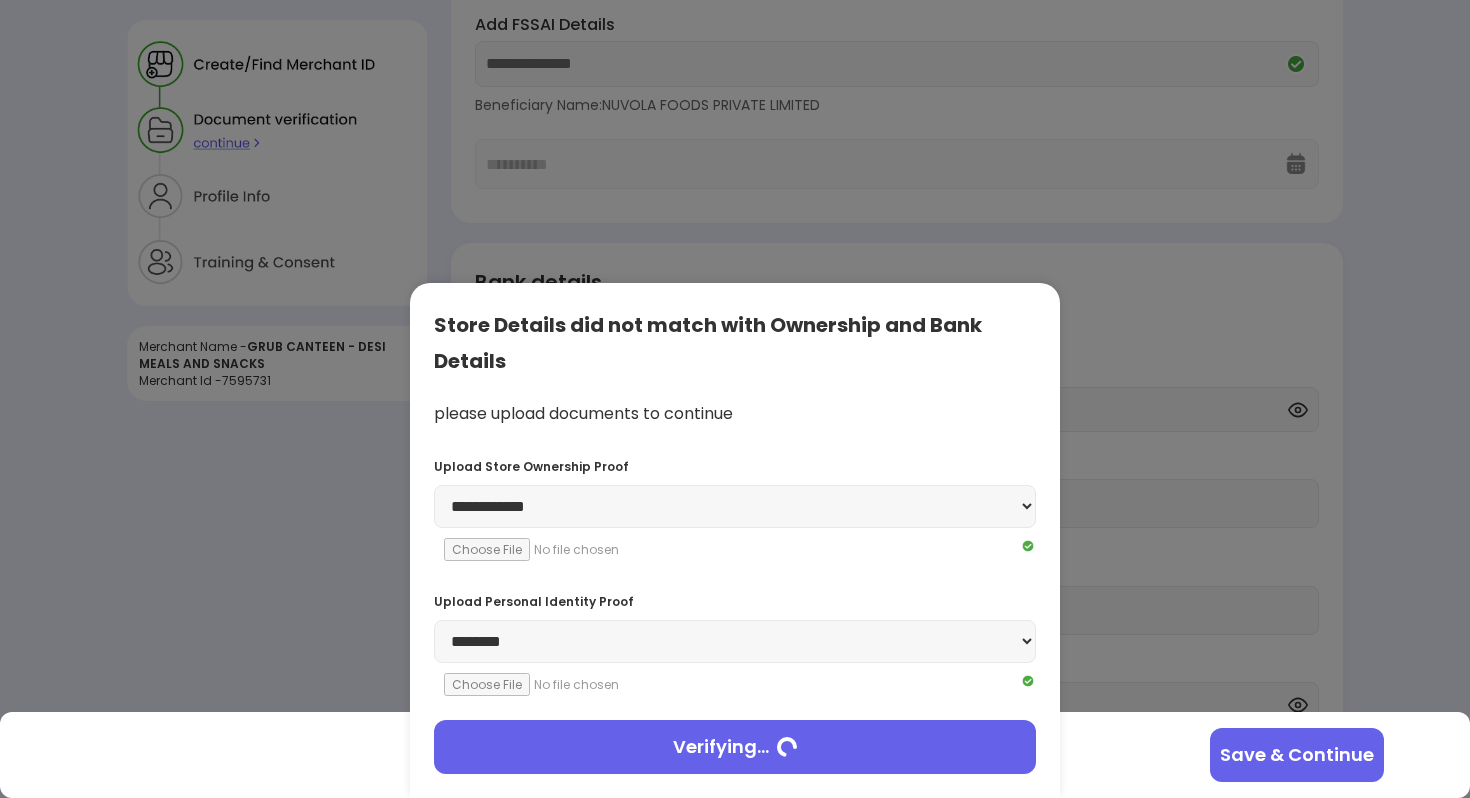 scroll, scrollTop: 0, scrollLeft: 0, axis: both 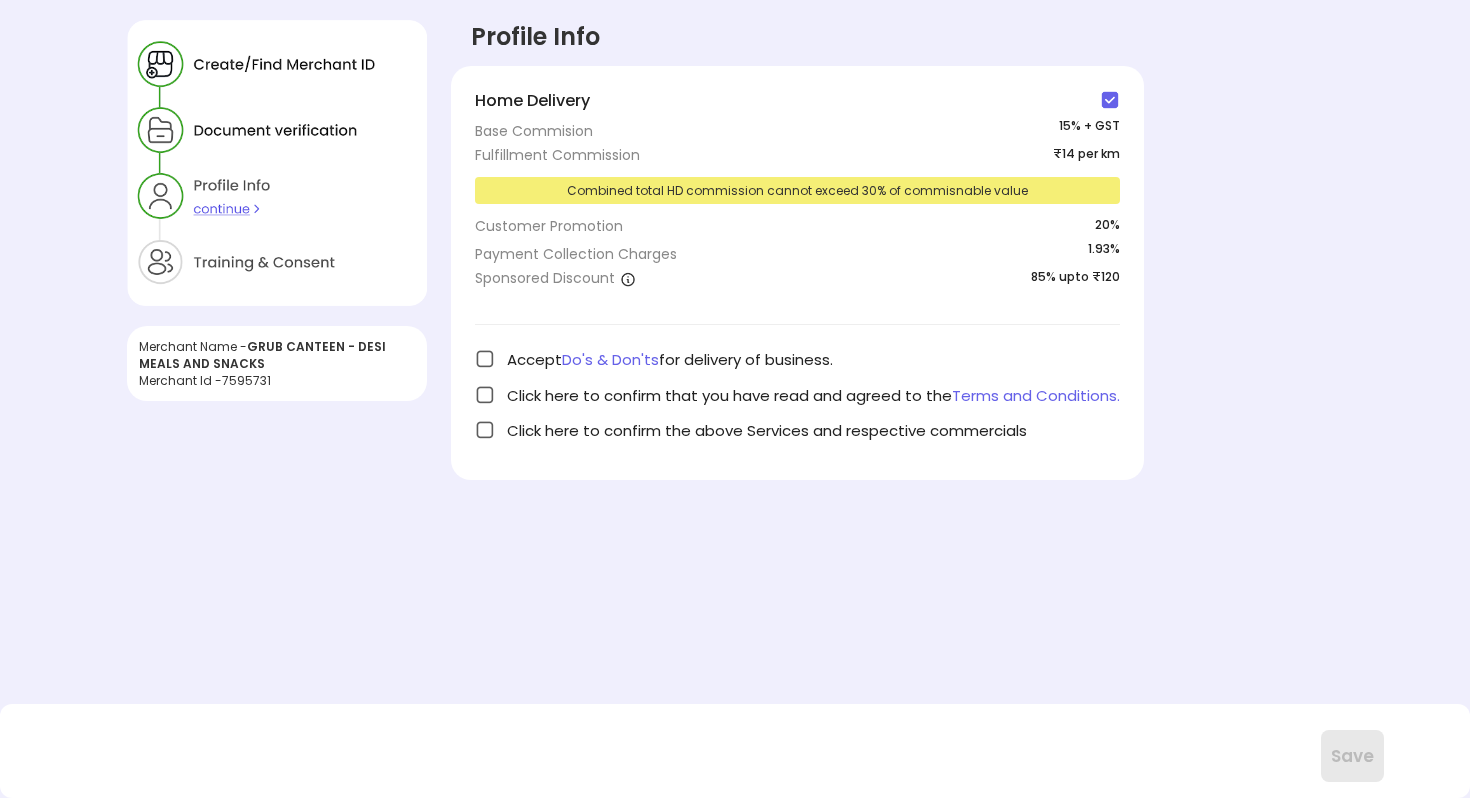 click at bounding box center [485, 359] 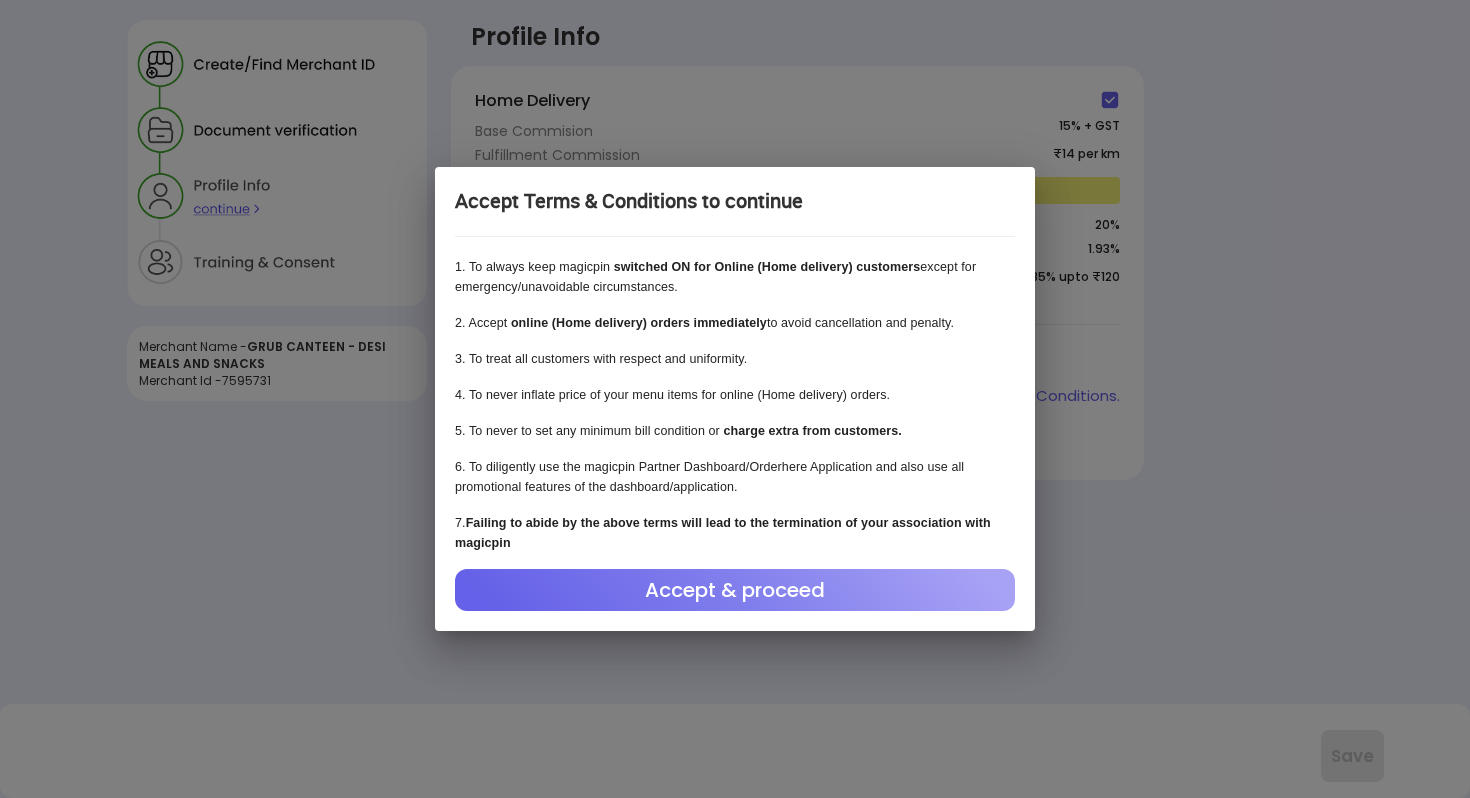 click on "Accept & proceed" at bounding box center [735, 590] 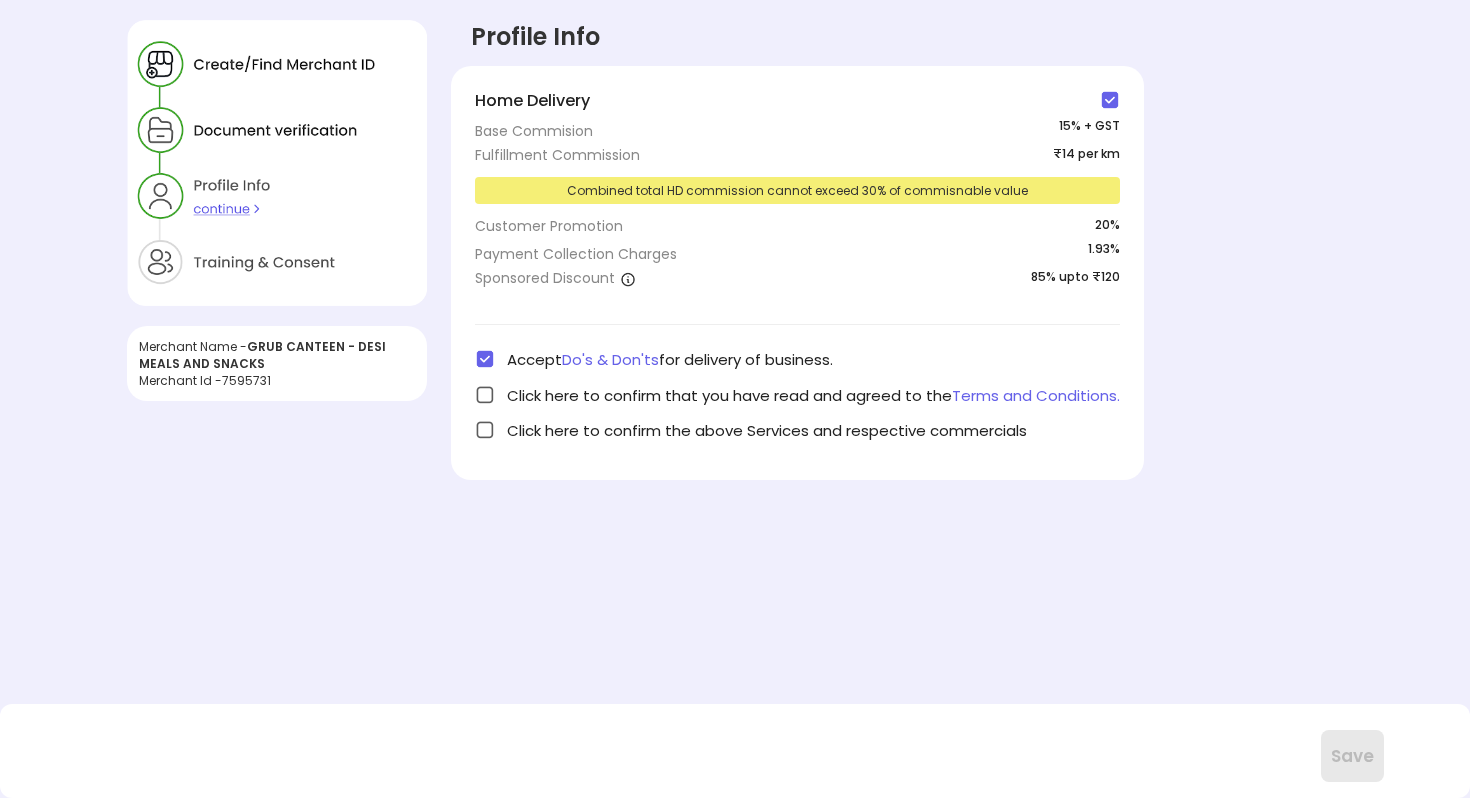 click at bounding box center [485, 395] 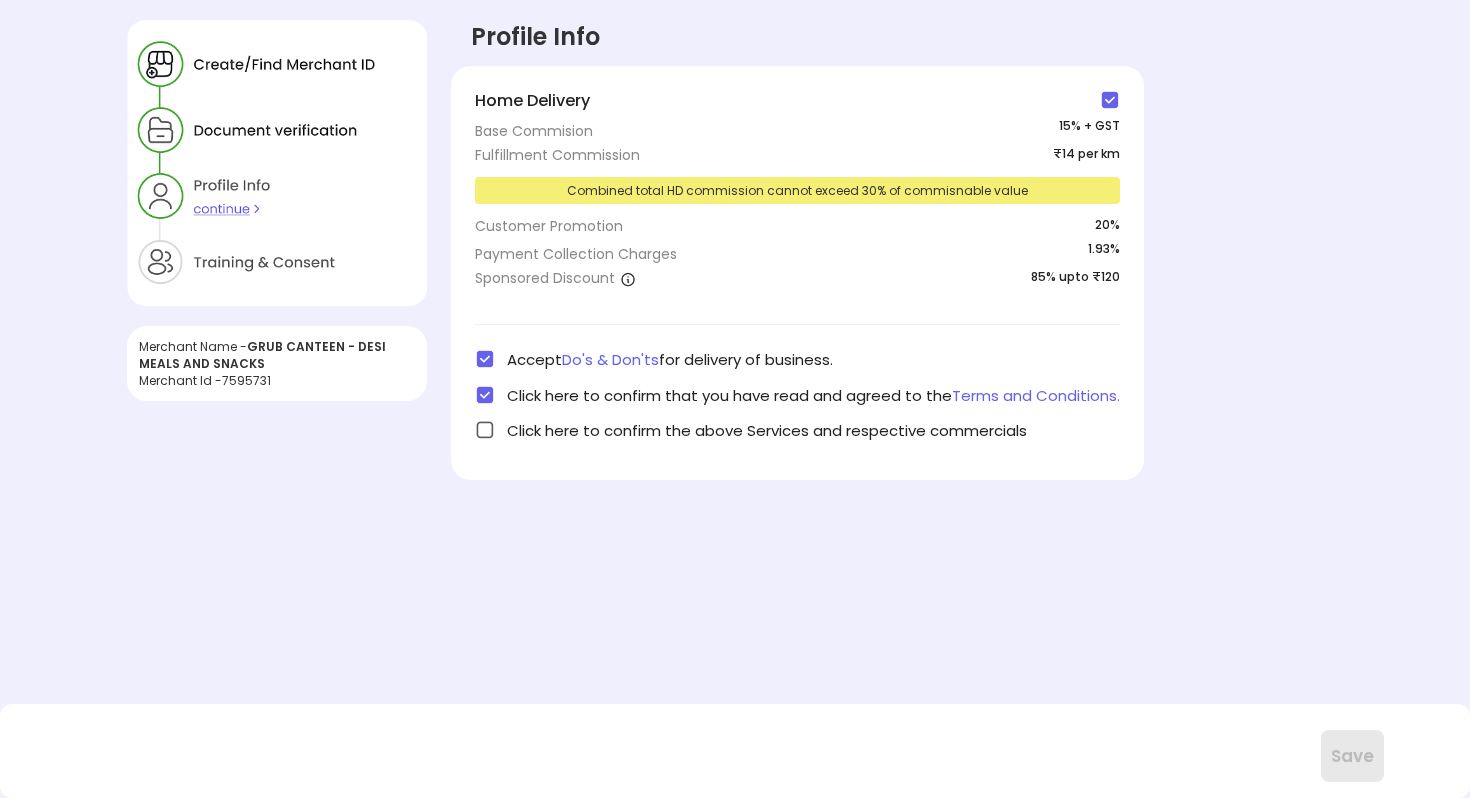 click at bounding box center [485, 430] 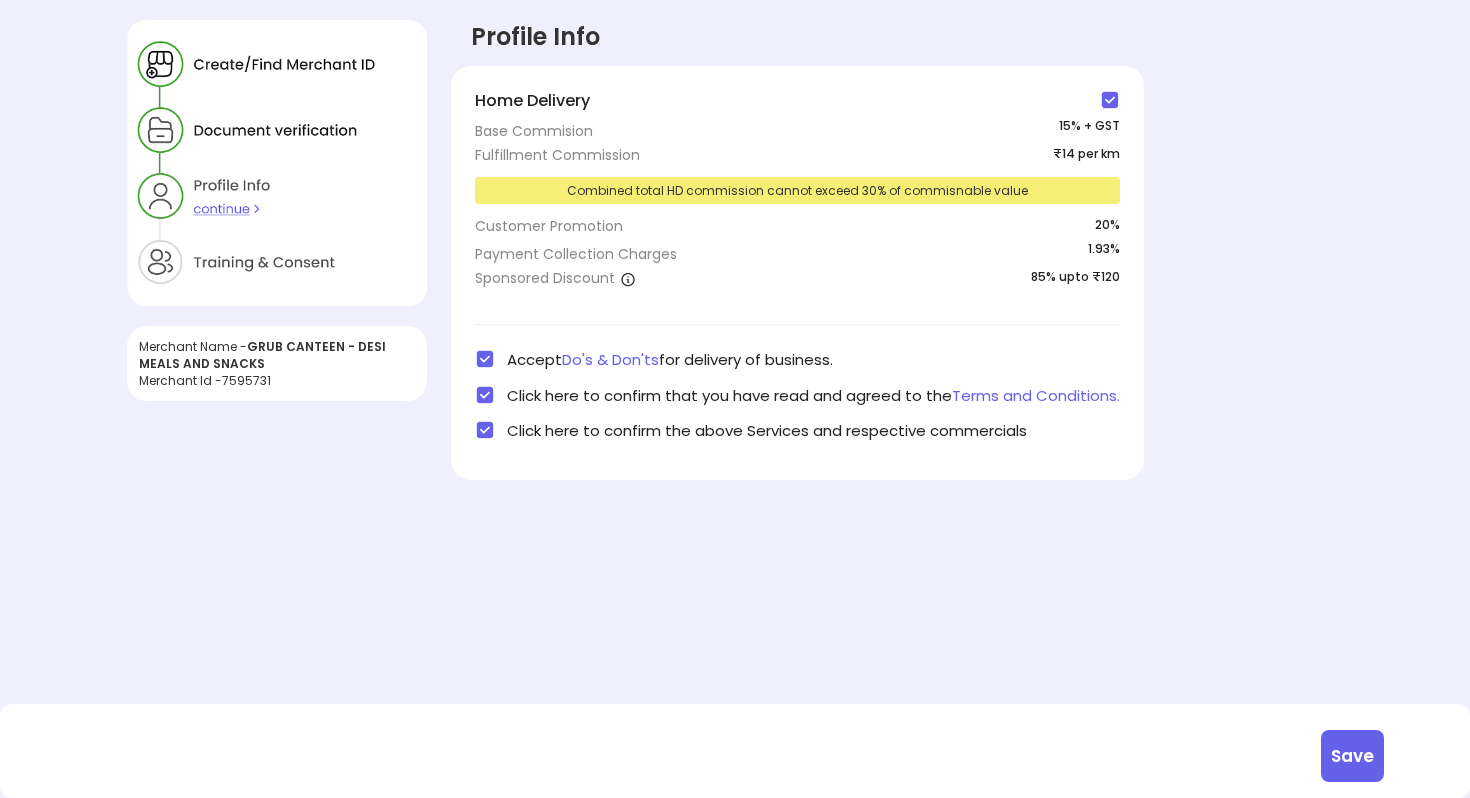 click on "Combined total HD commission cannot exceed 30% of commisnable value" at bounding box center [797, 190] 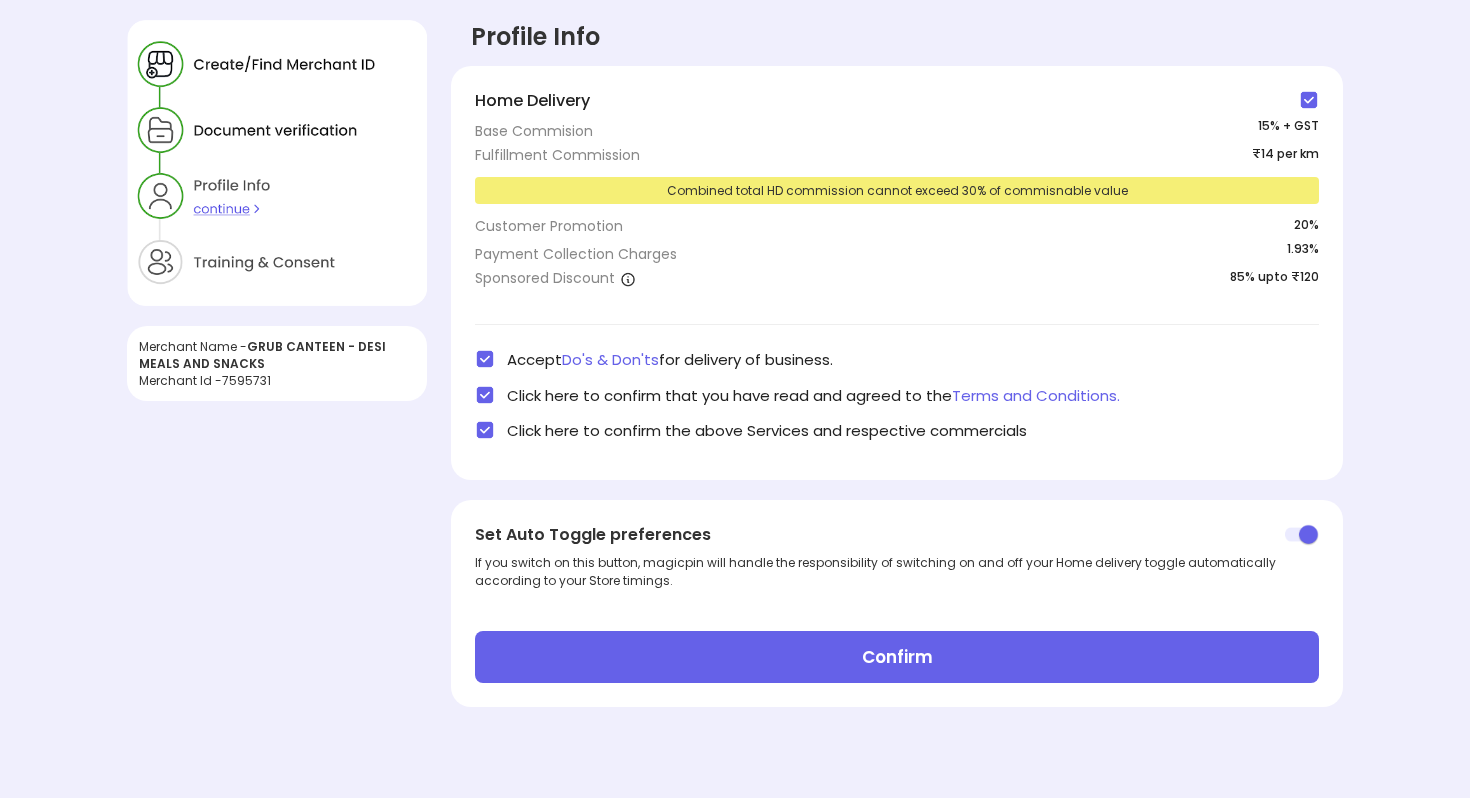 click on "Confirm" at bounding box center (897, 657) 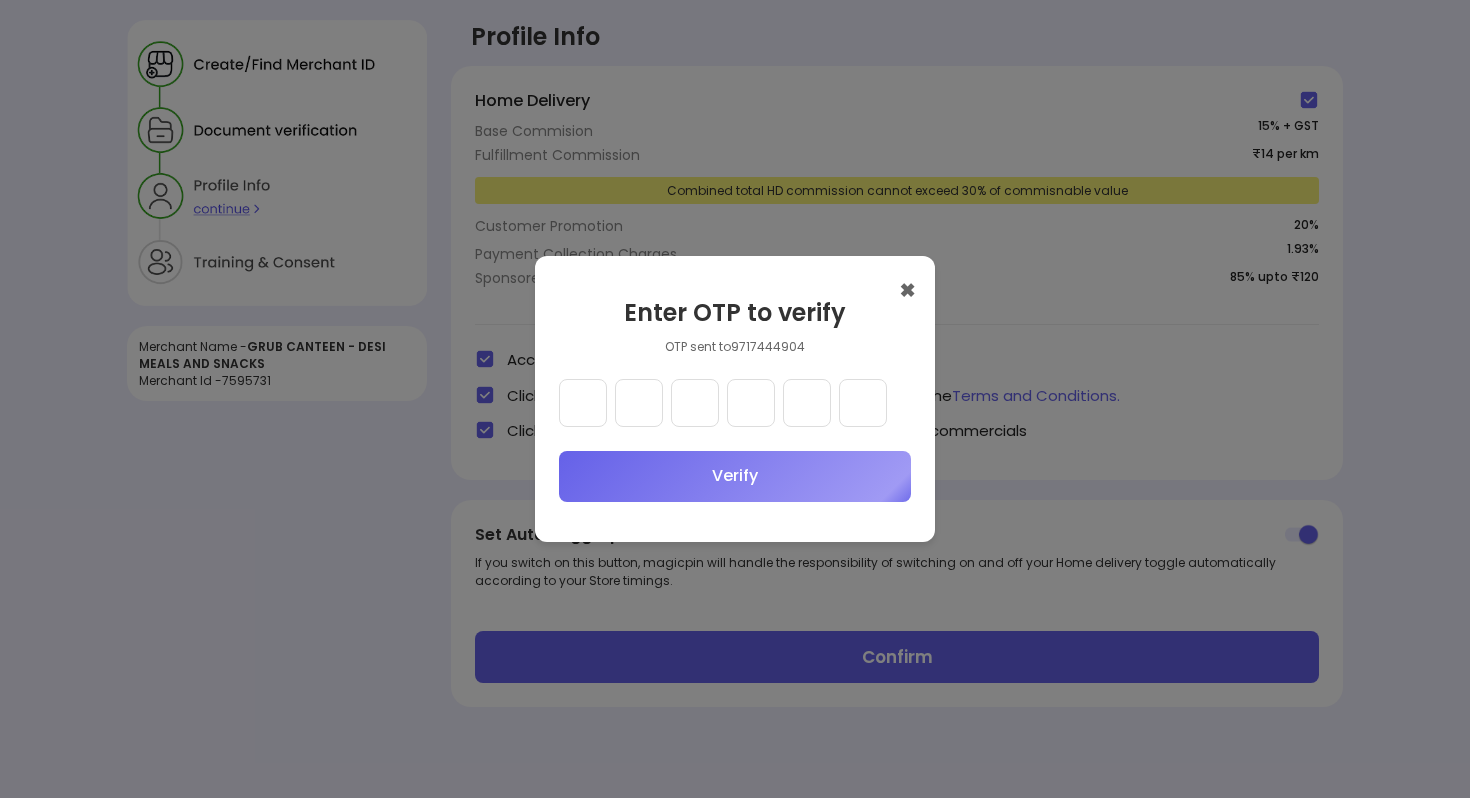 click at bounding box center [583, 403] 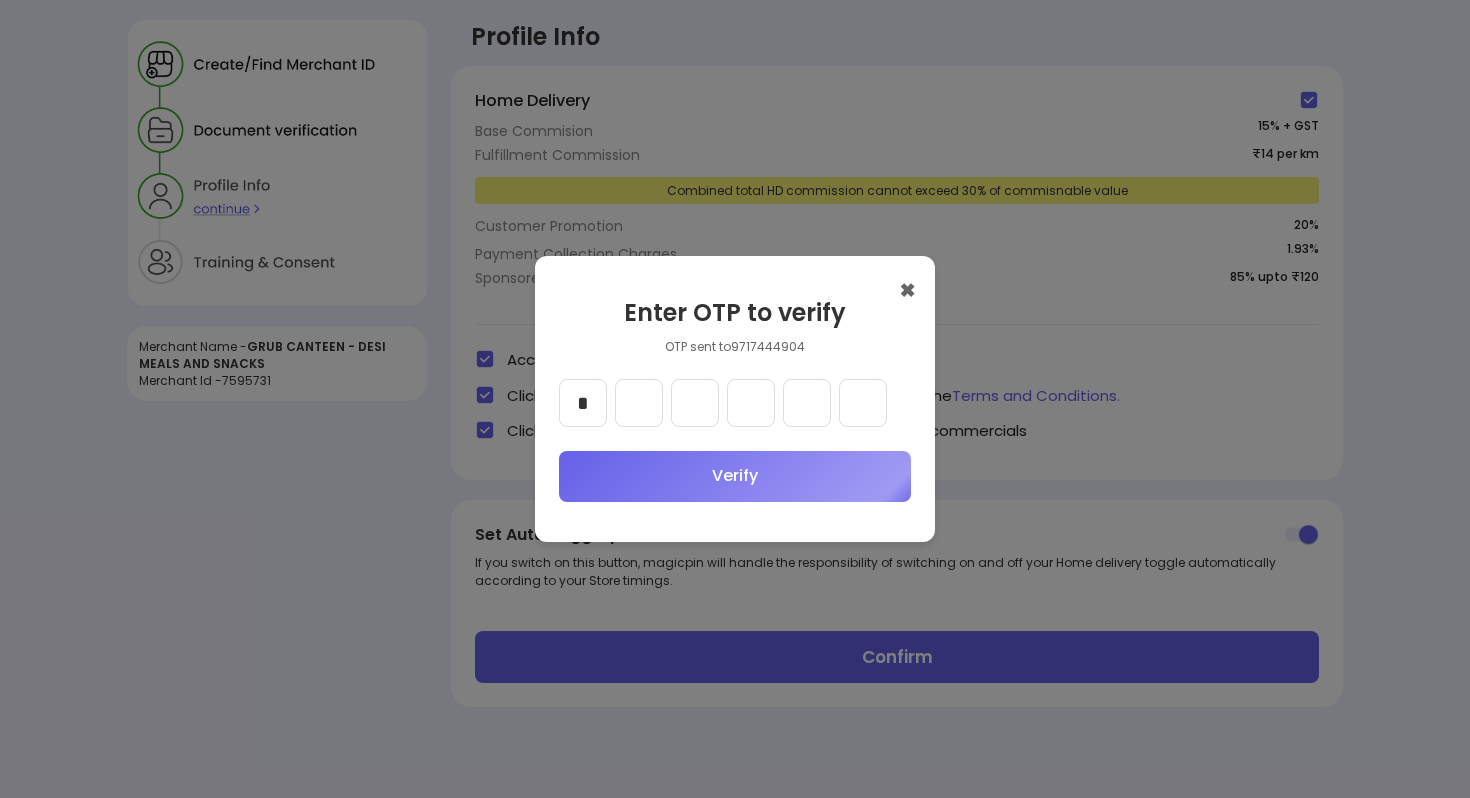 type on "*" 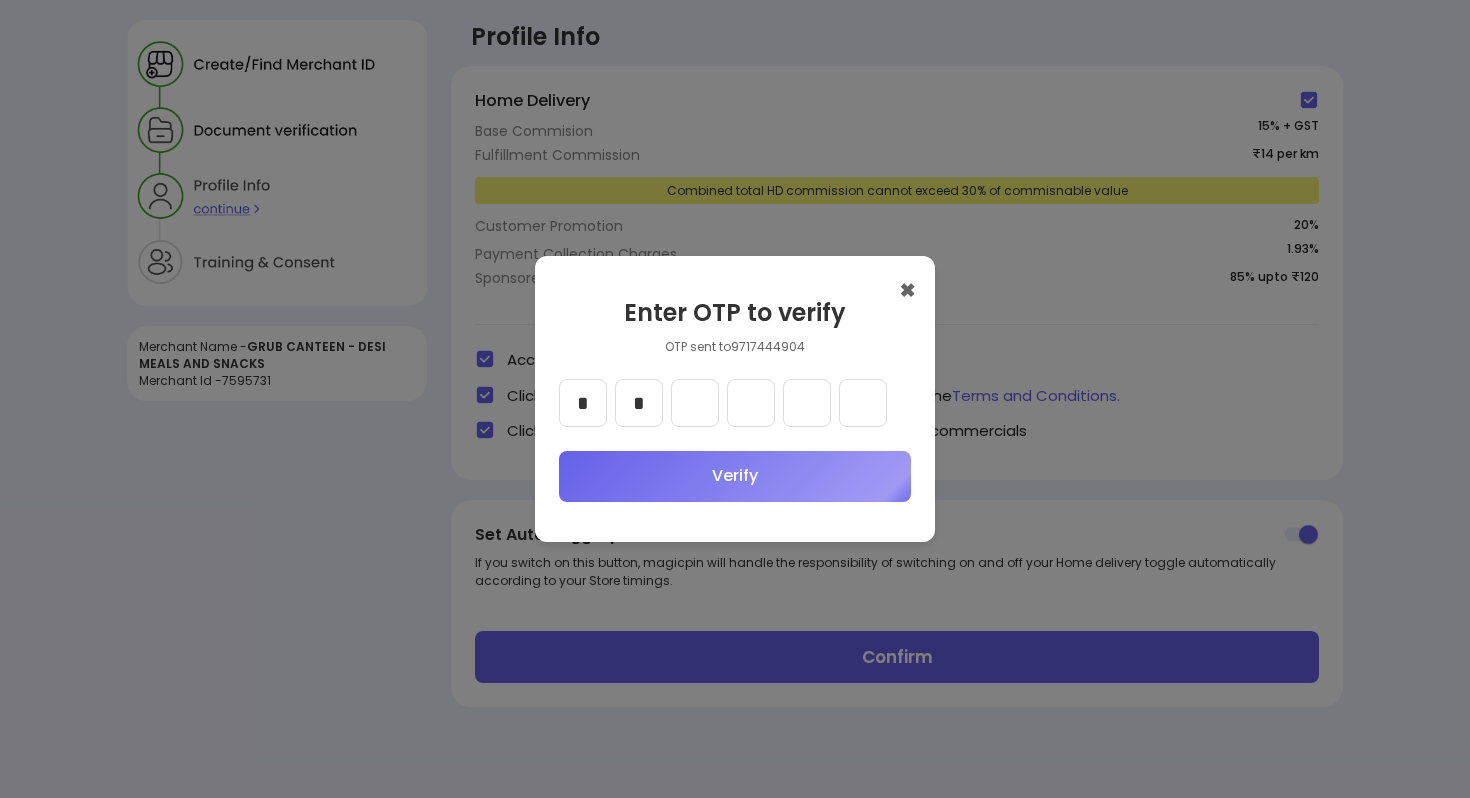 type on "*" 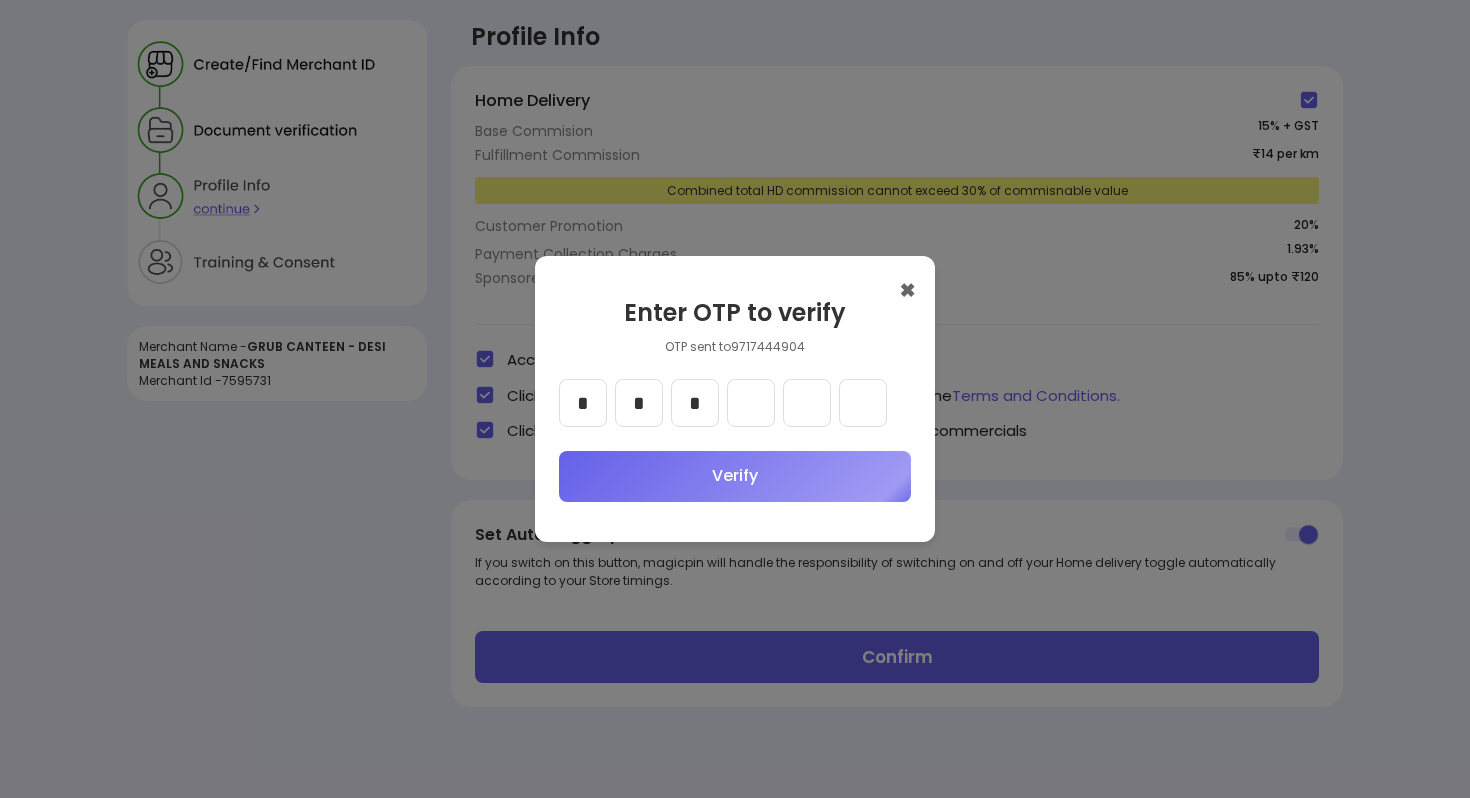 type on "*" 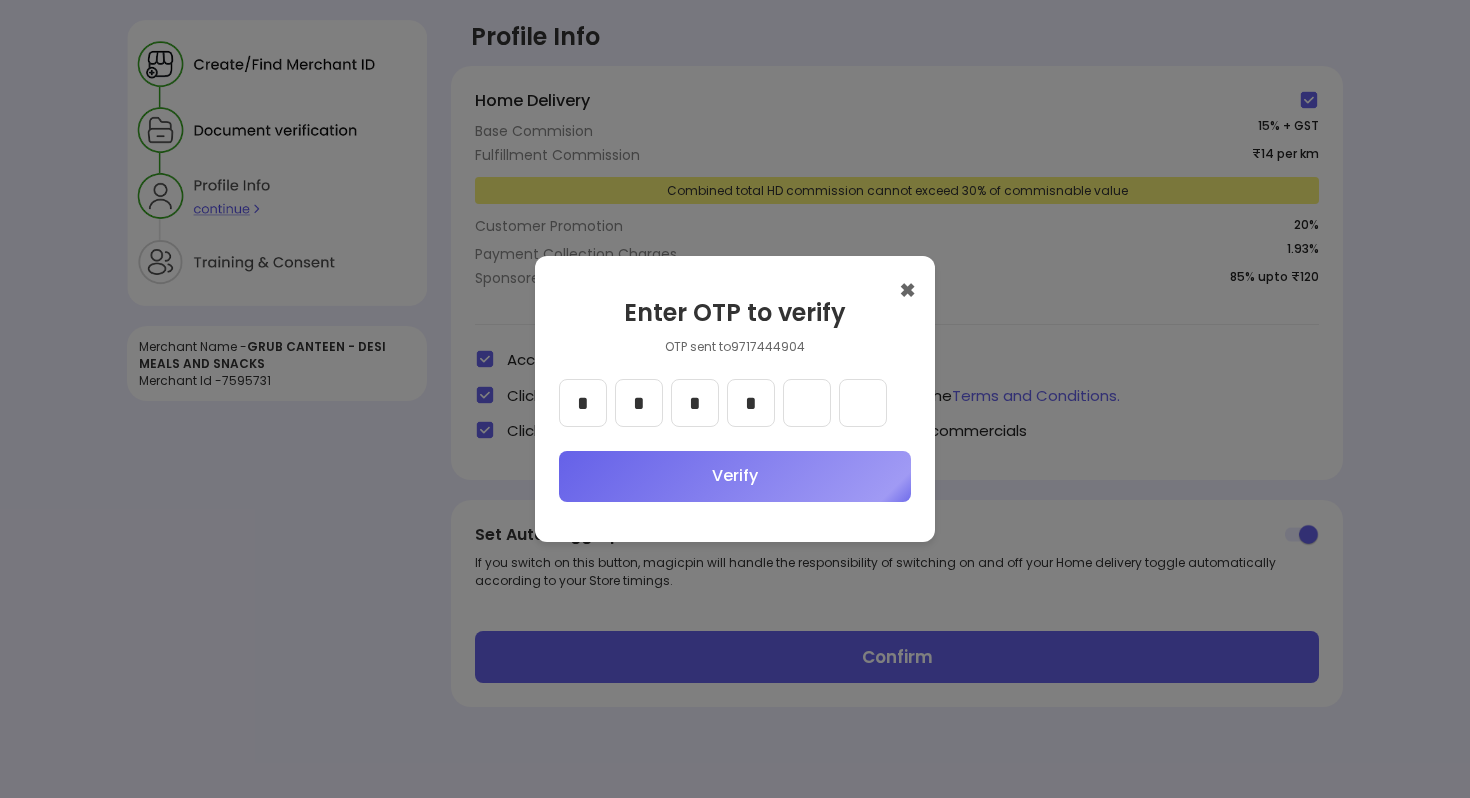 type on "*" 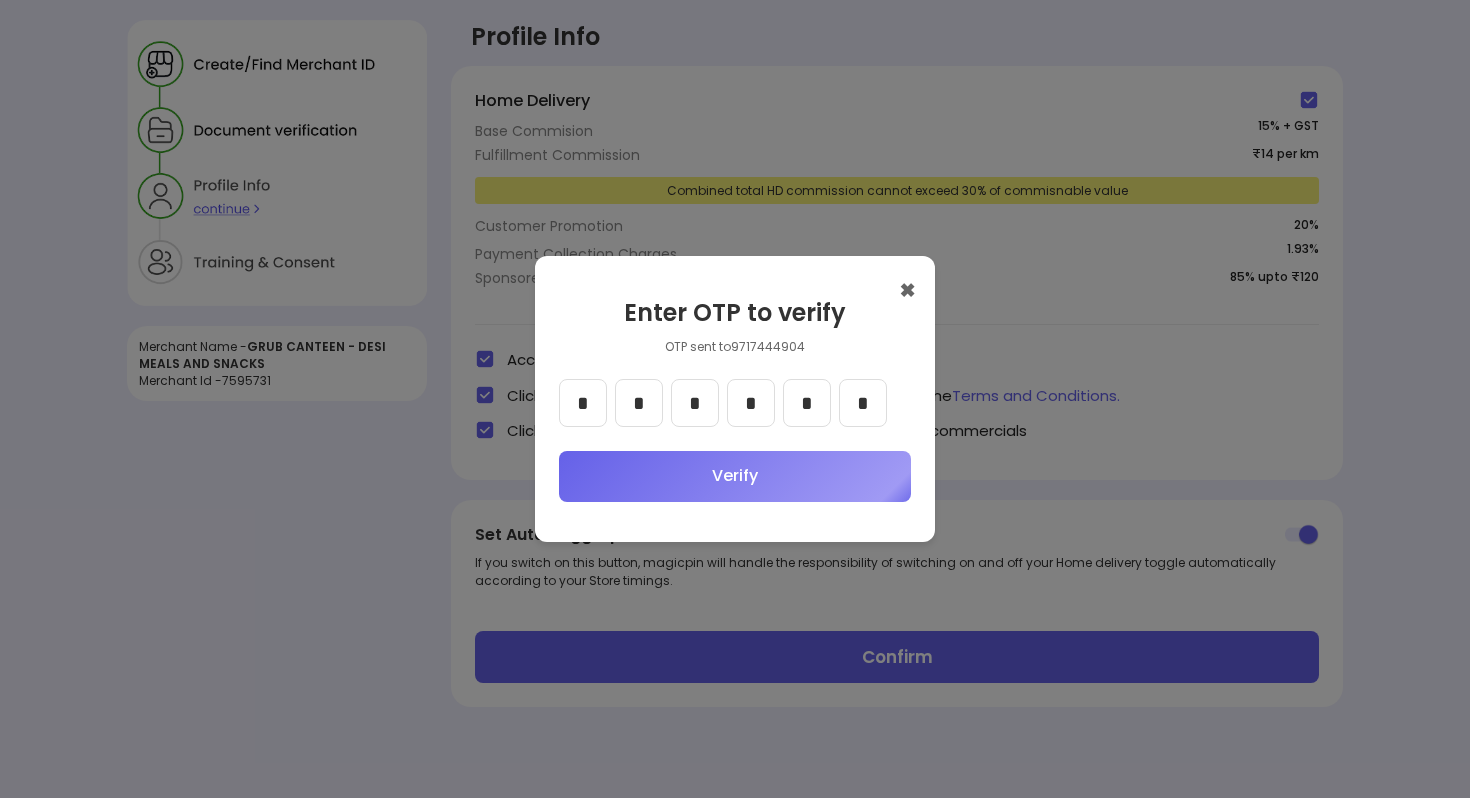 type on "*" 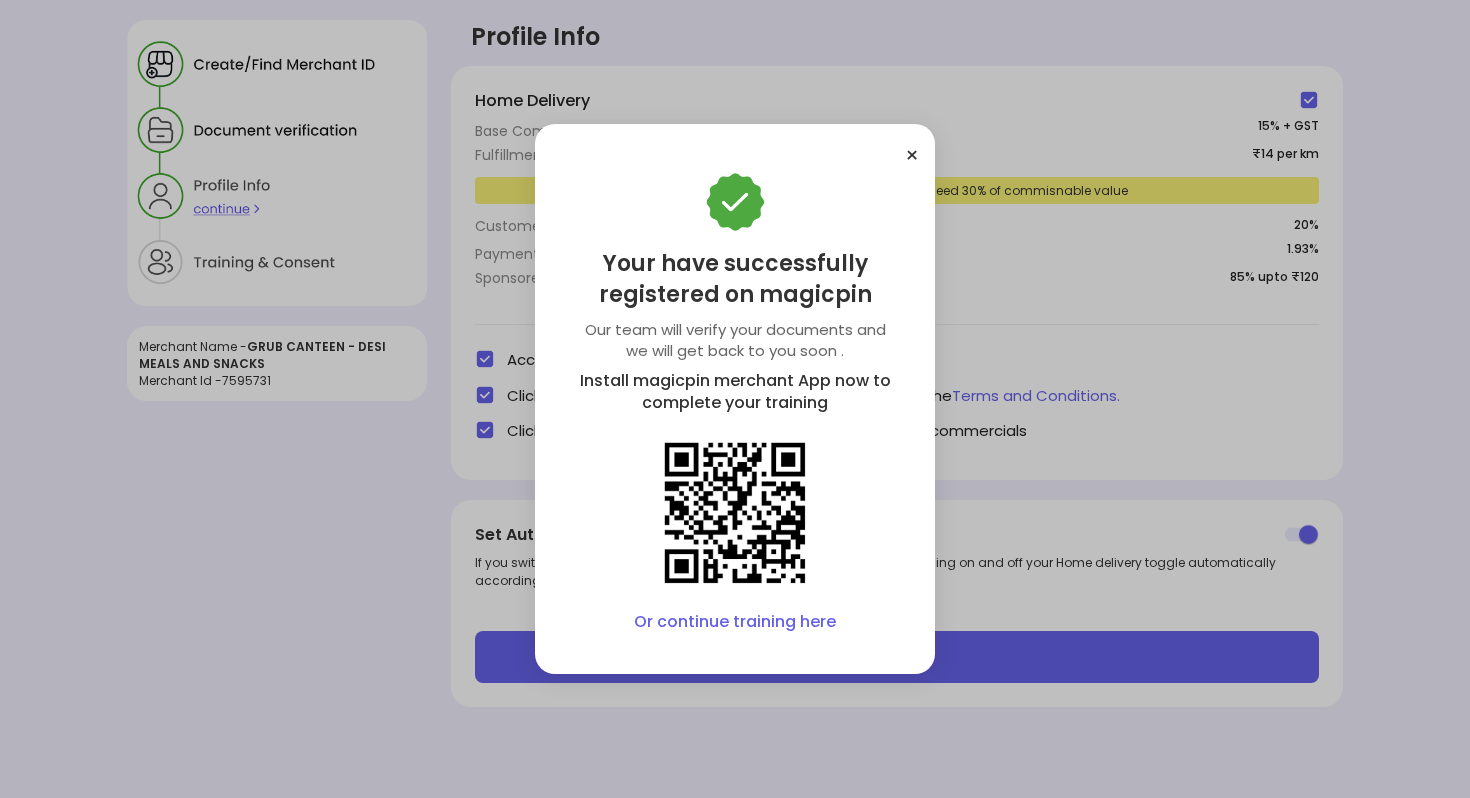 click on "Or continue training here" at bounding box center [735, 622] 